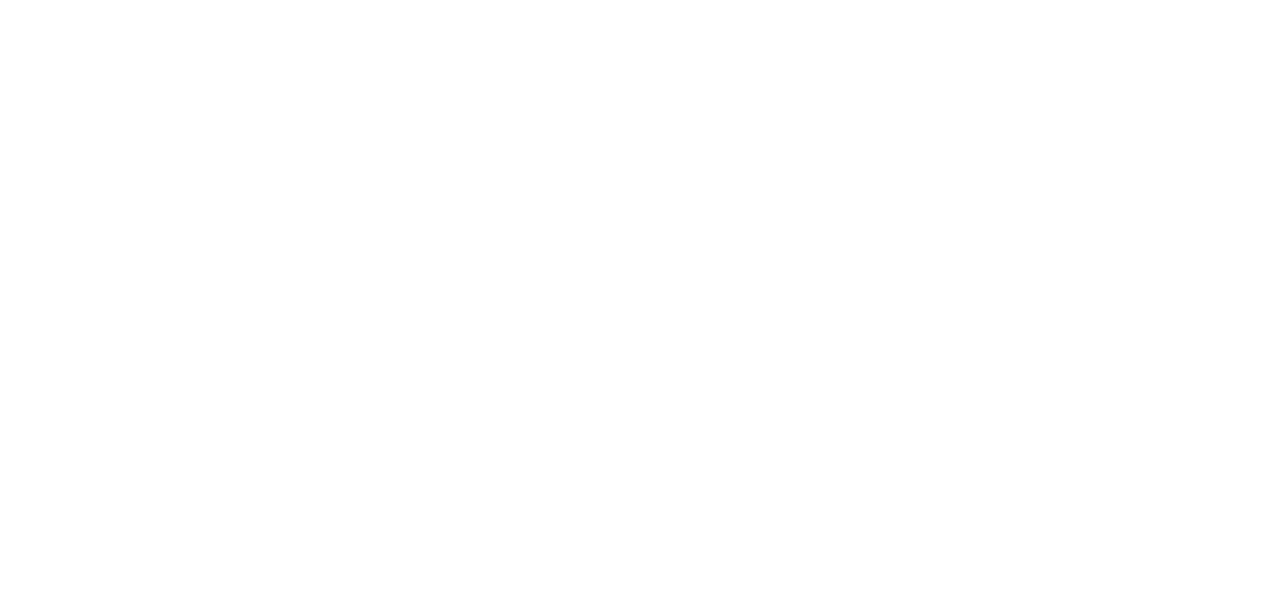 scroll, scrollTop: 0, scrollLeft: 0, axis: both 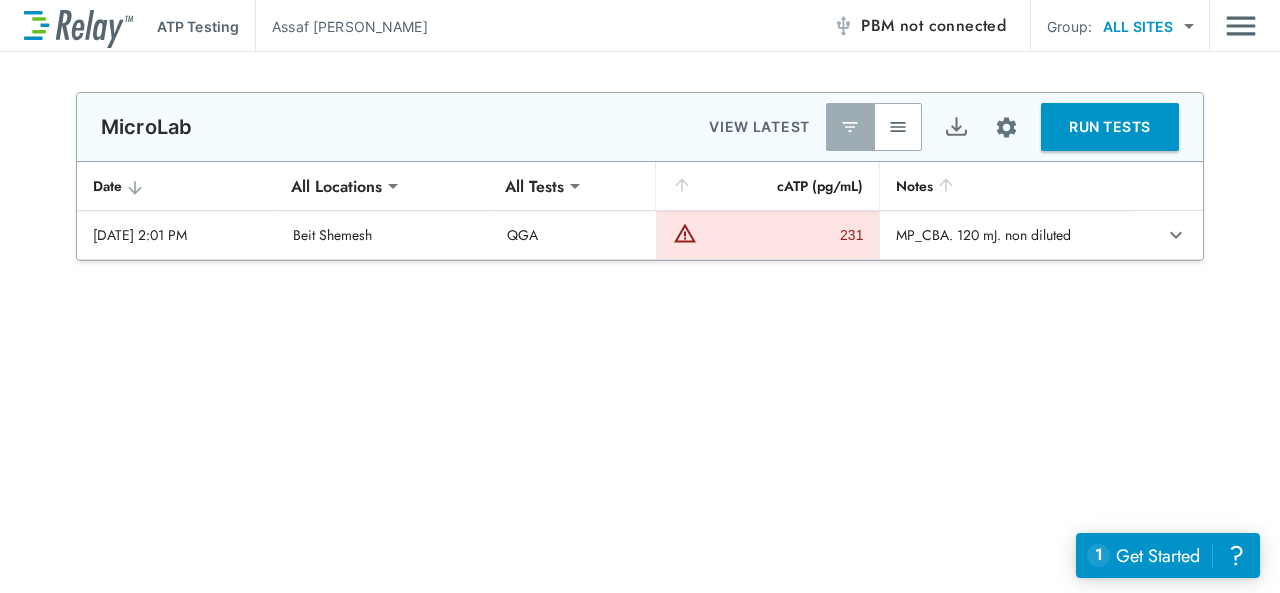 type on "**********" 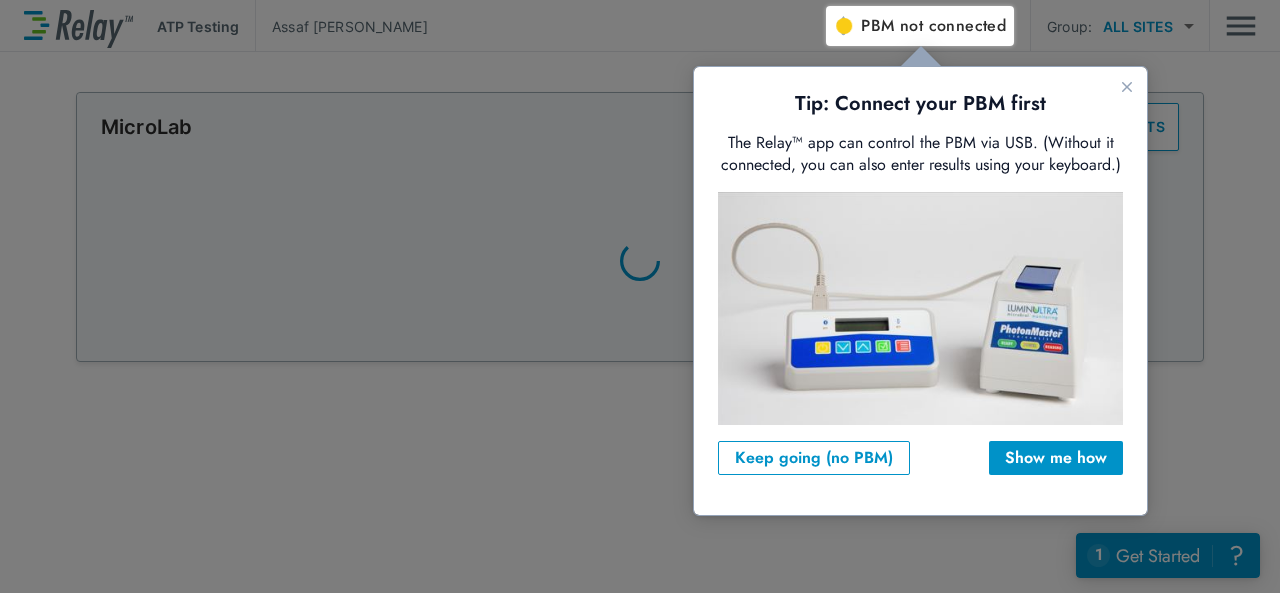 scroll, scrollTop: 0, scrollLeft: 0, axis: both 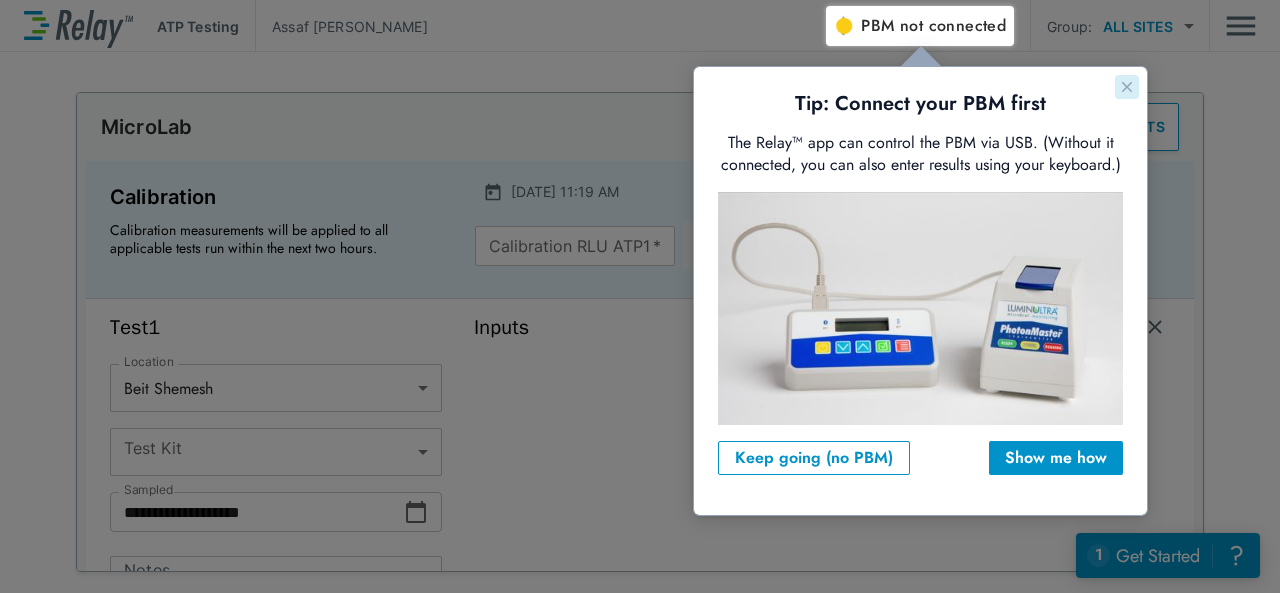 type on "***" 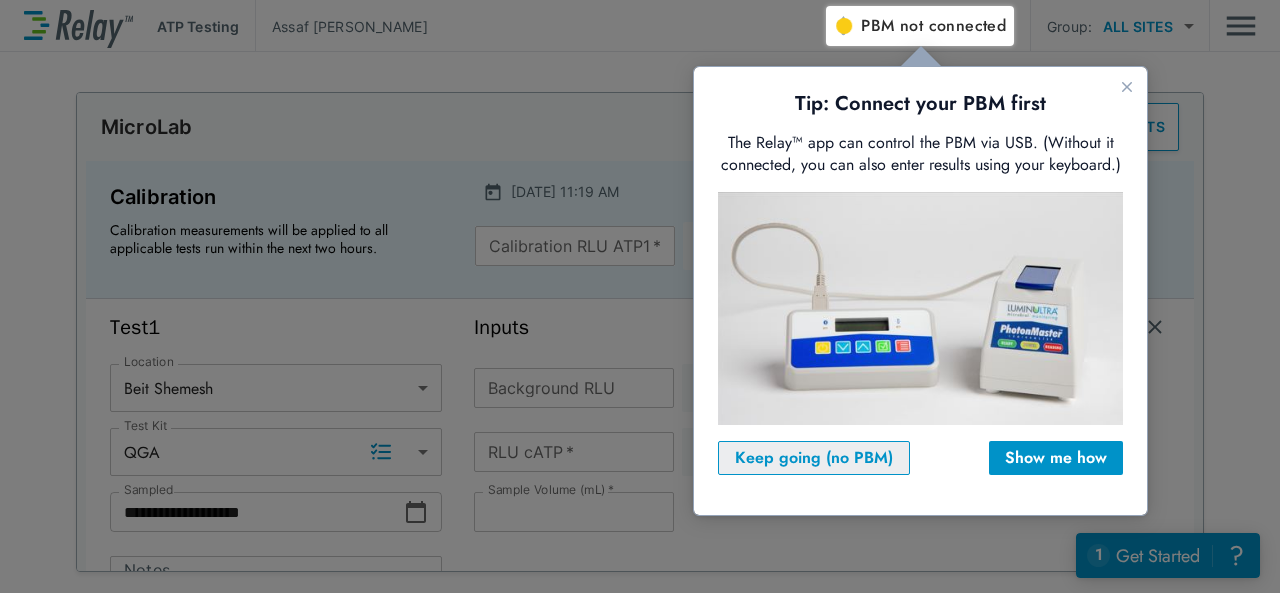 click on "Keep going (no PBM)" at bounding box center [814, 458] 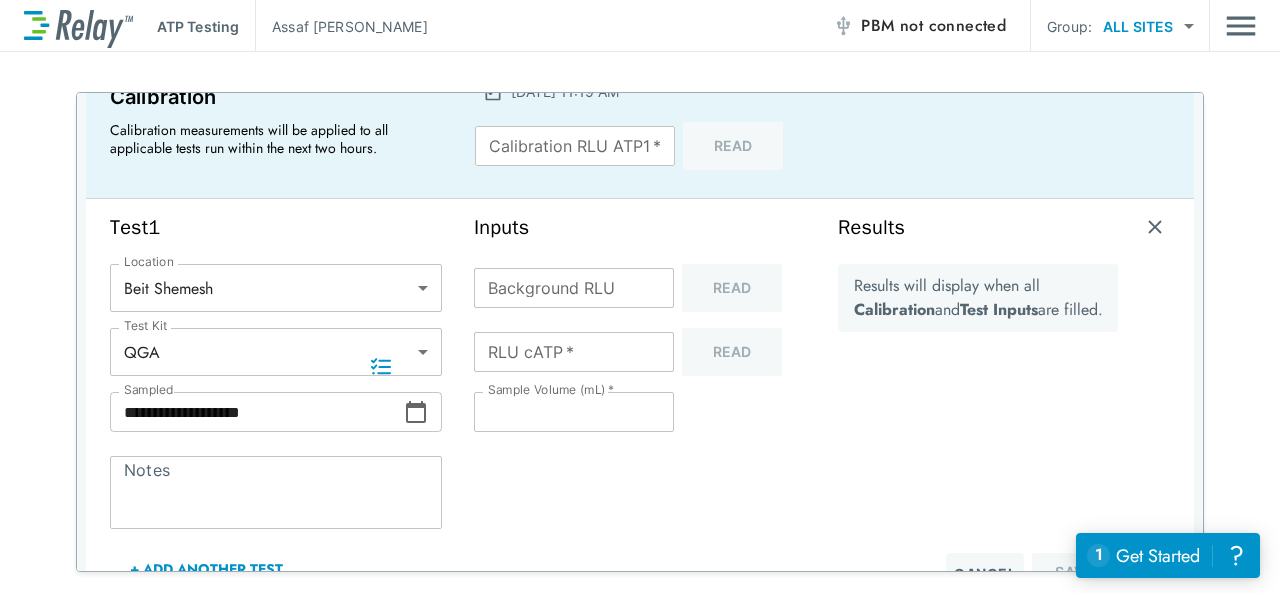 scroll, scrollTop: 0, scrollLeft: 0, axis: both 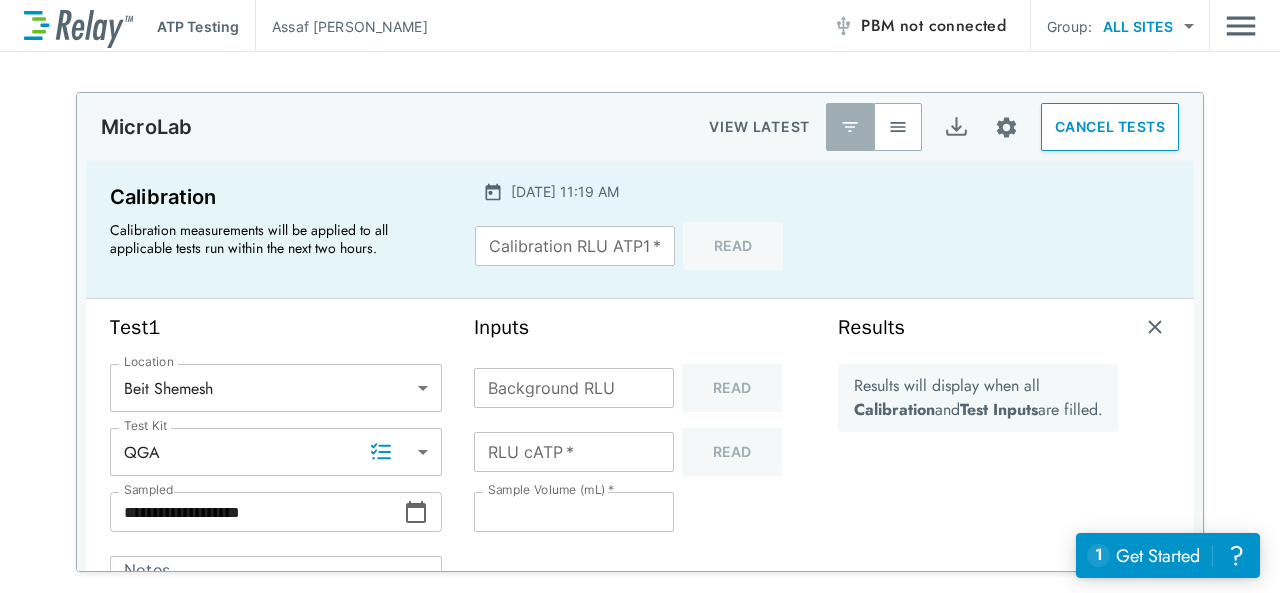 click on "Calibration RLU ATP1   *" at bounding box center [575, 246] 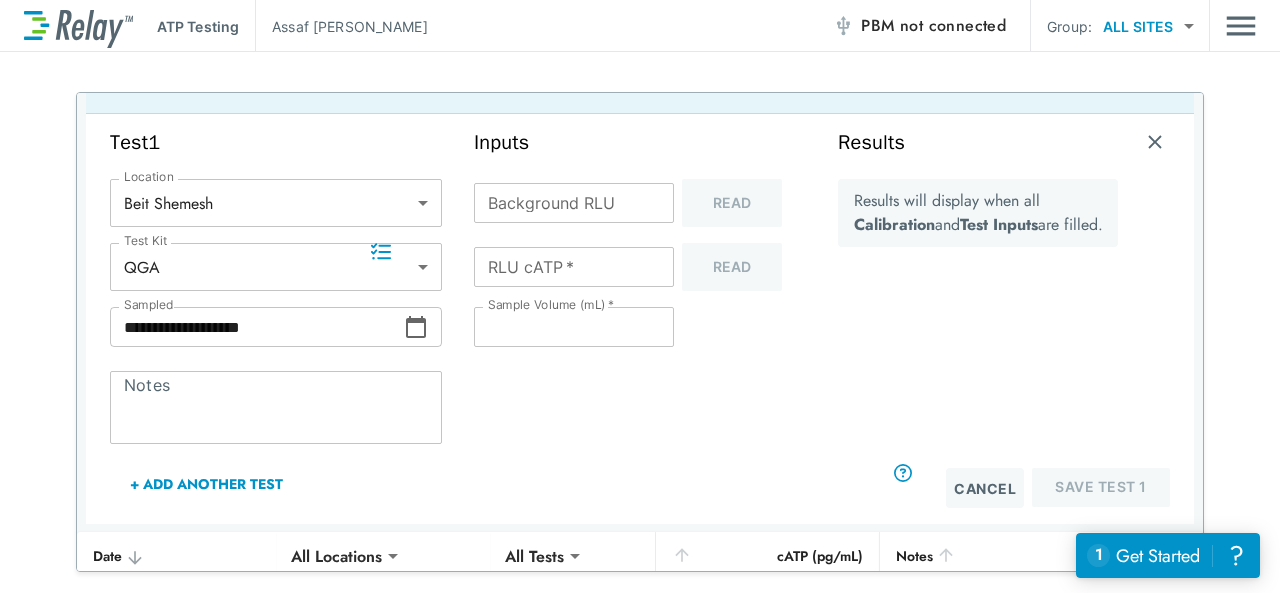 scroll, scrollTop: 200, scrollLeft: 0, axis: vertical 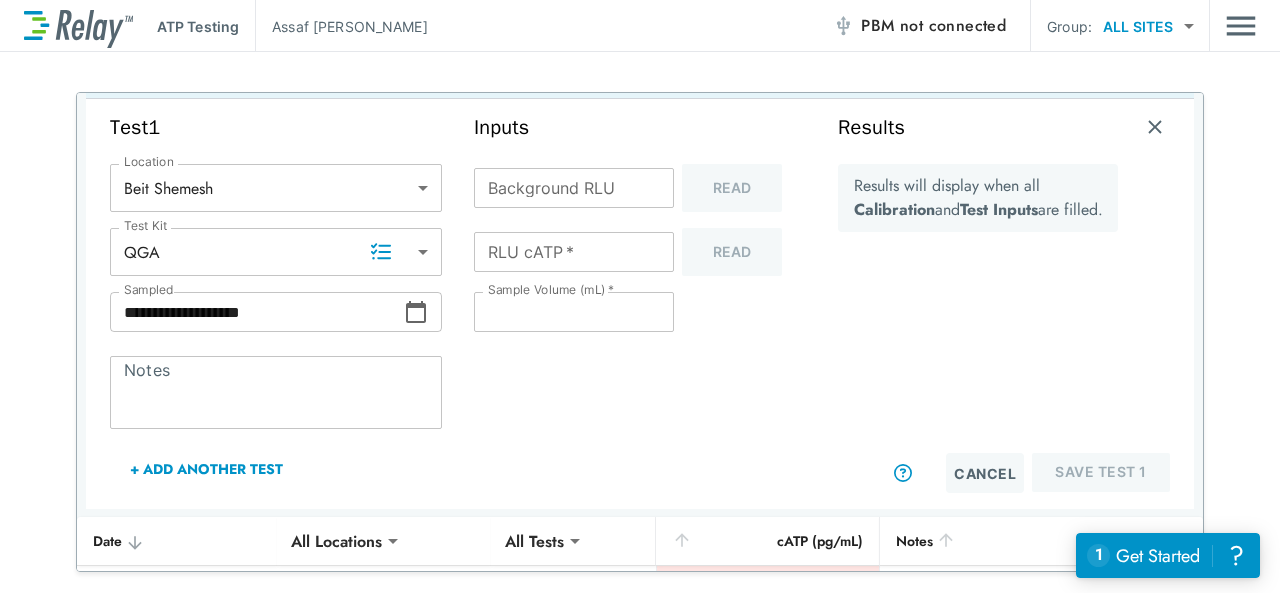 type on "****" 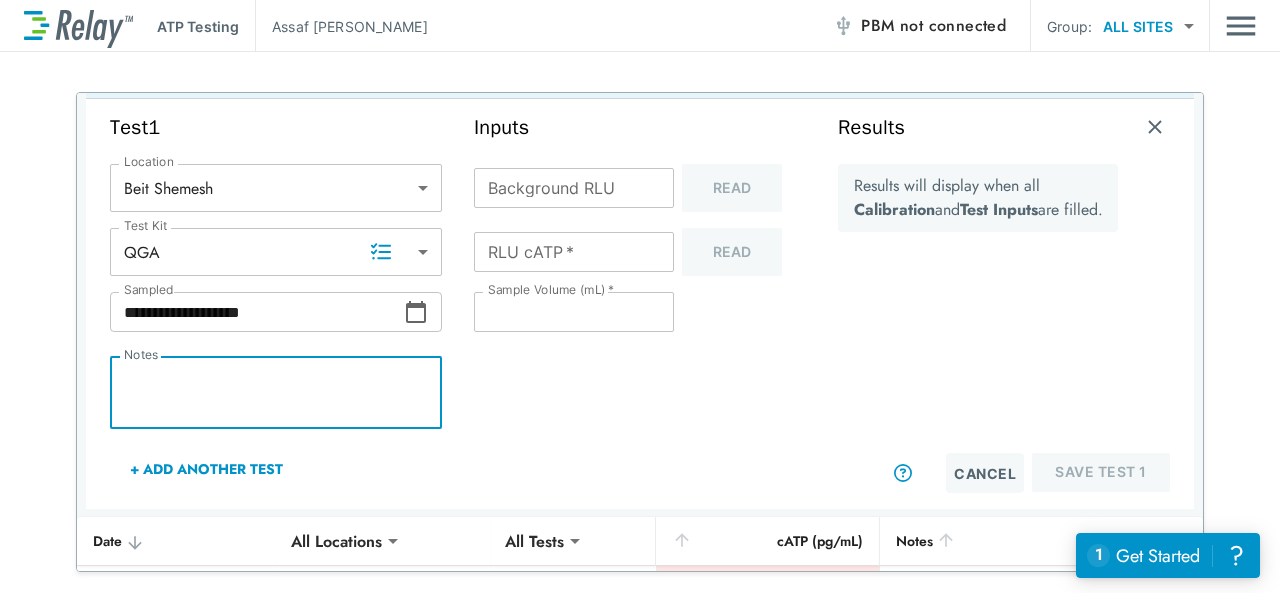 click on "Notes" at bounding box center [276, 393] 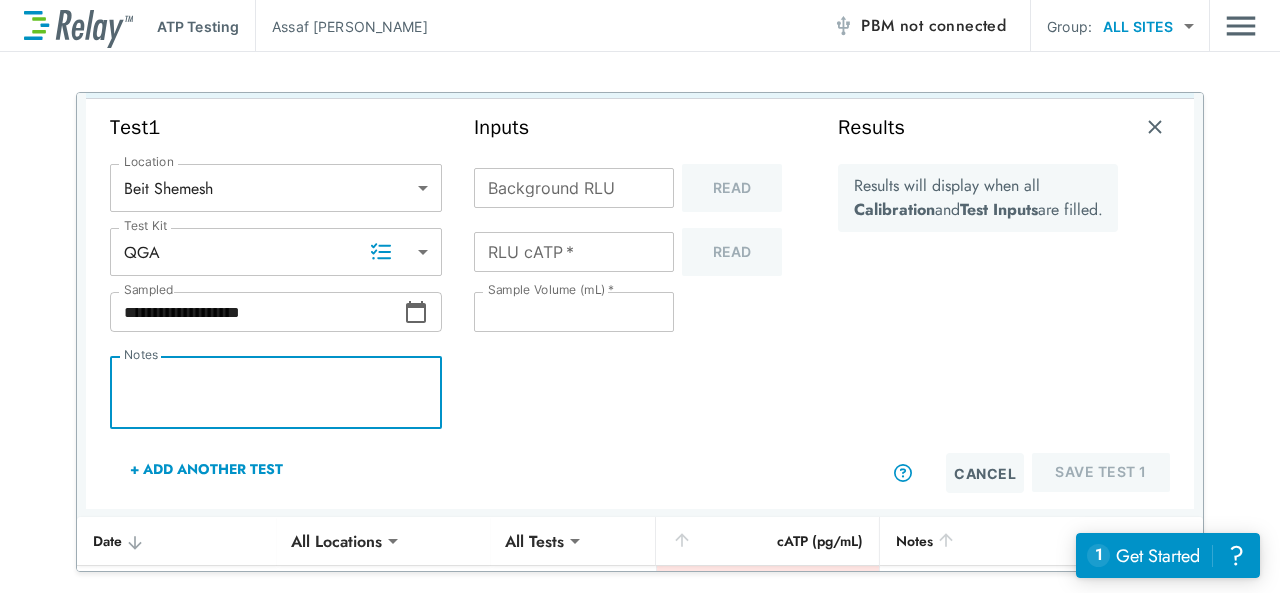 type on "*" 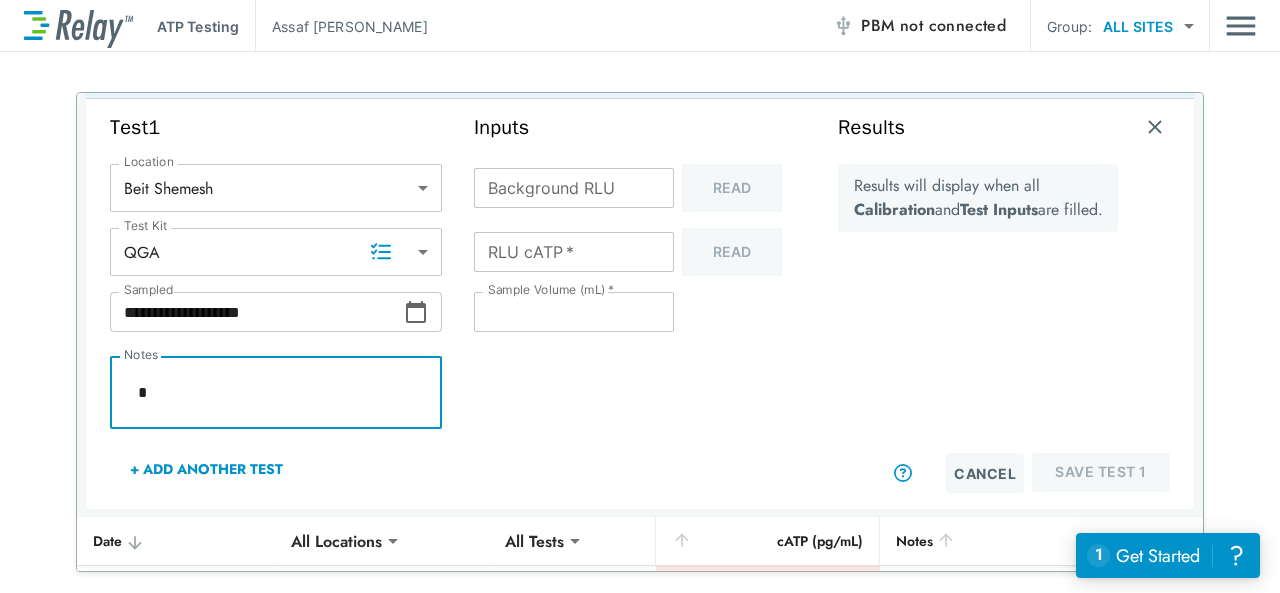 type on "*" 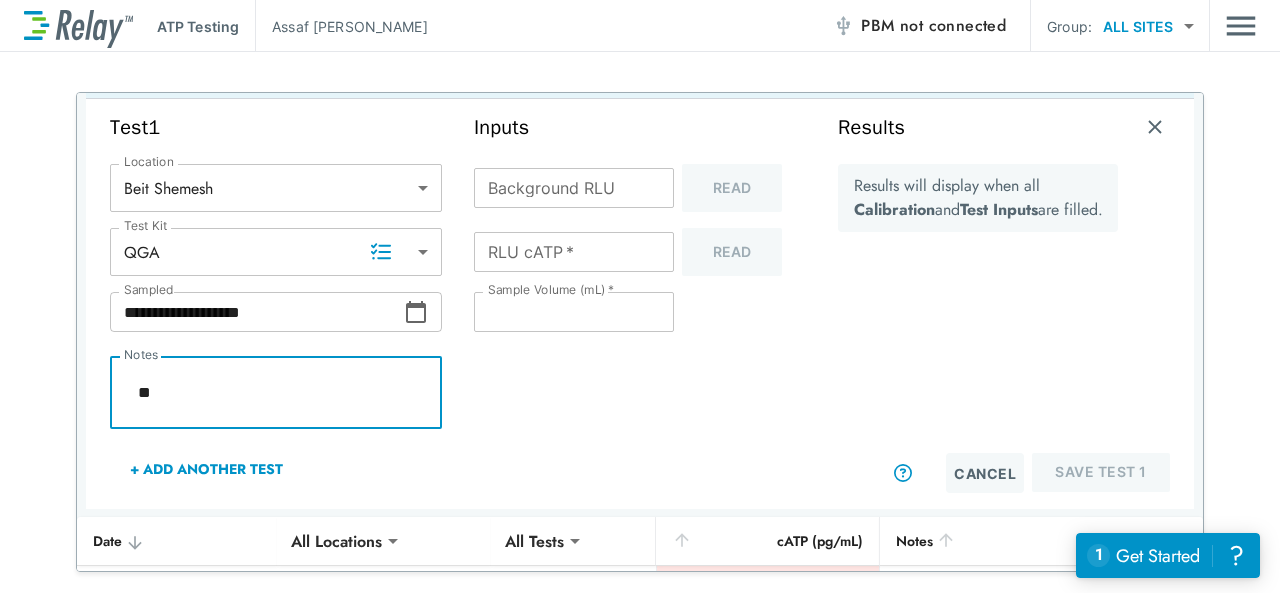 type on "*" 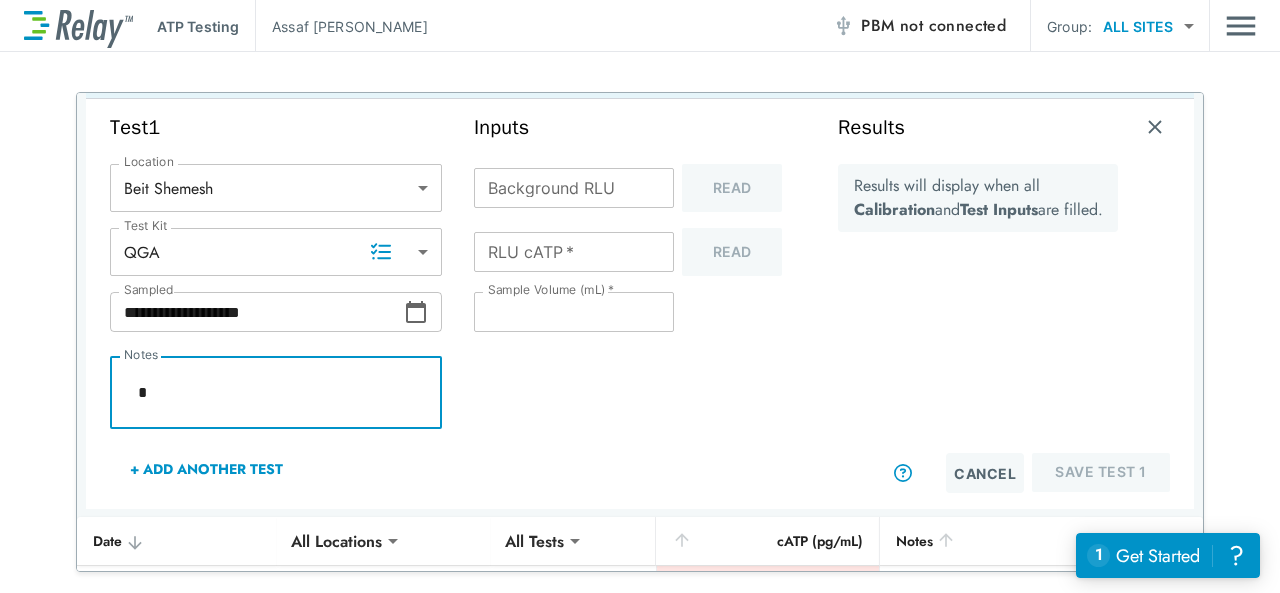 type on "*" 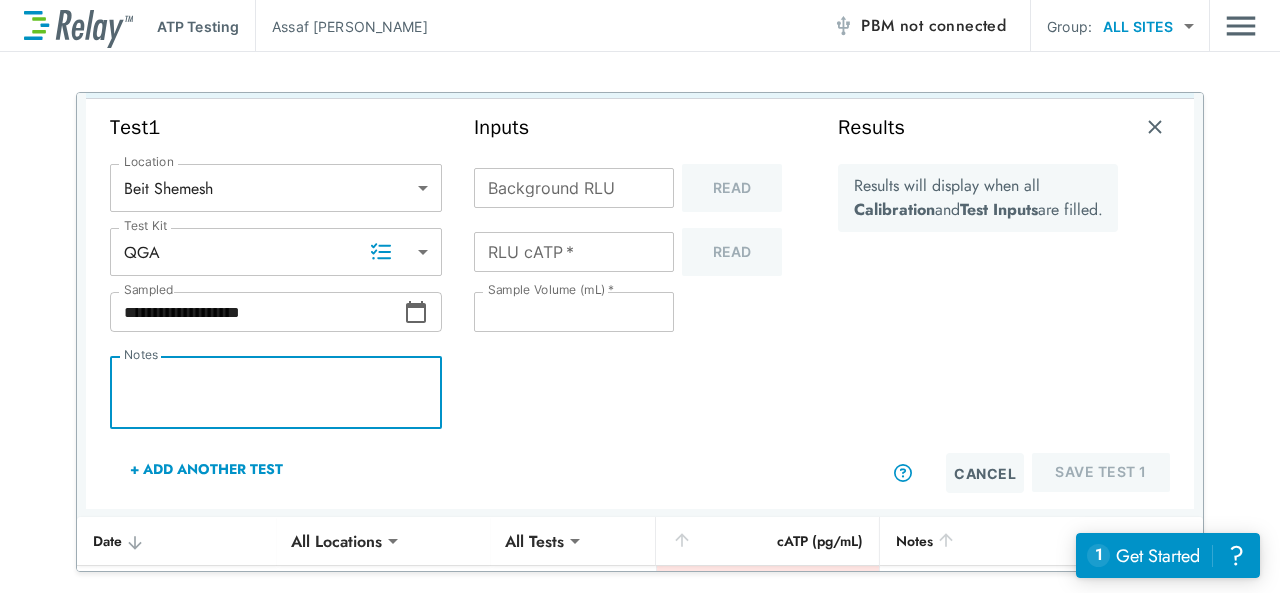 type on "*" 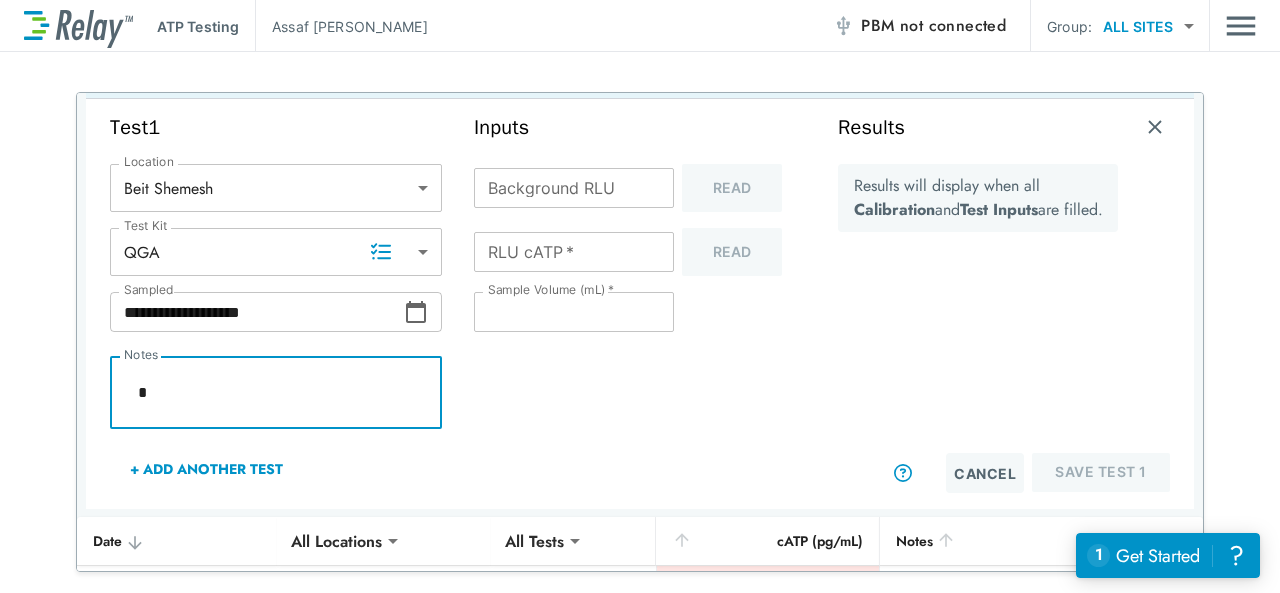 type on "*" 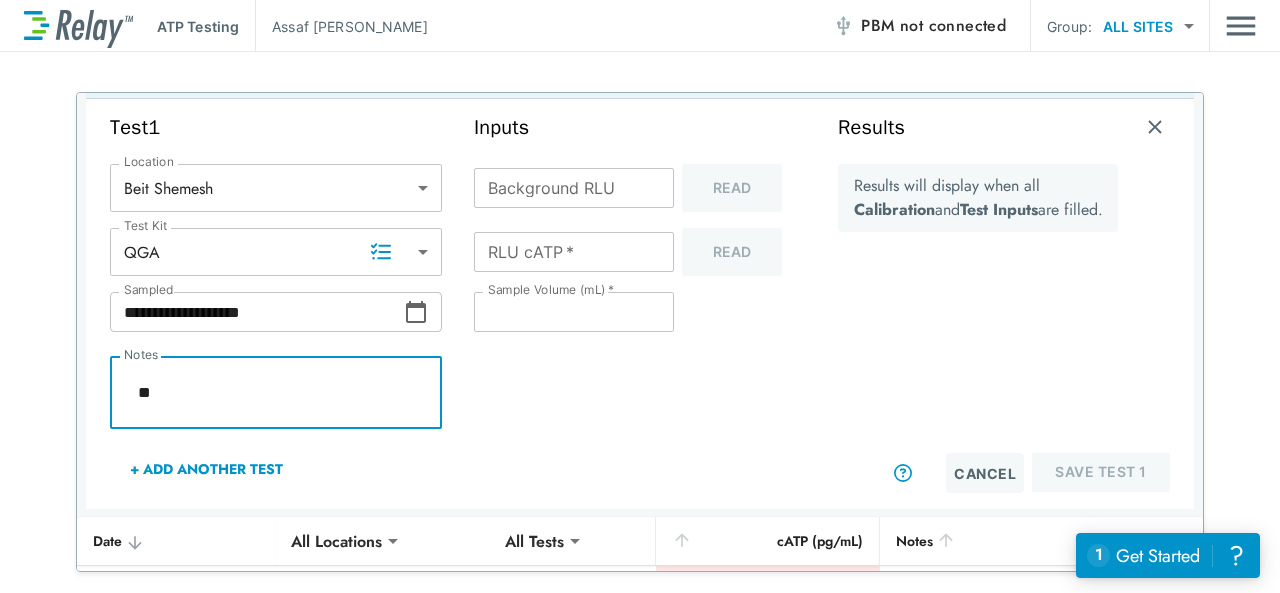 type on "*" 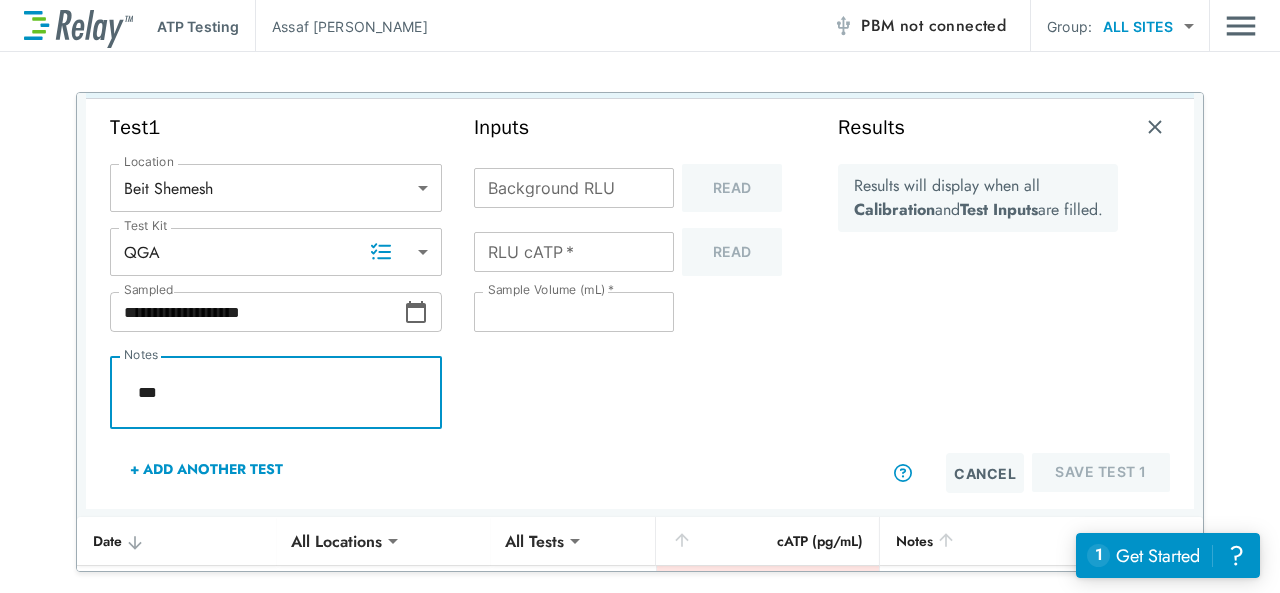 type on "*" 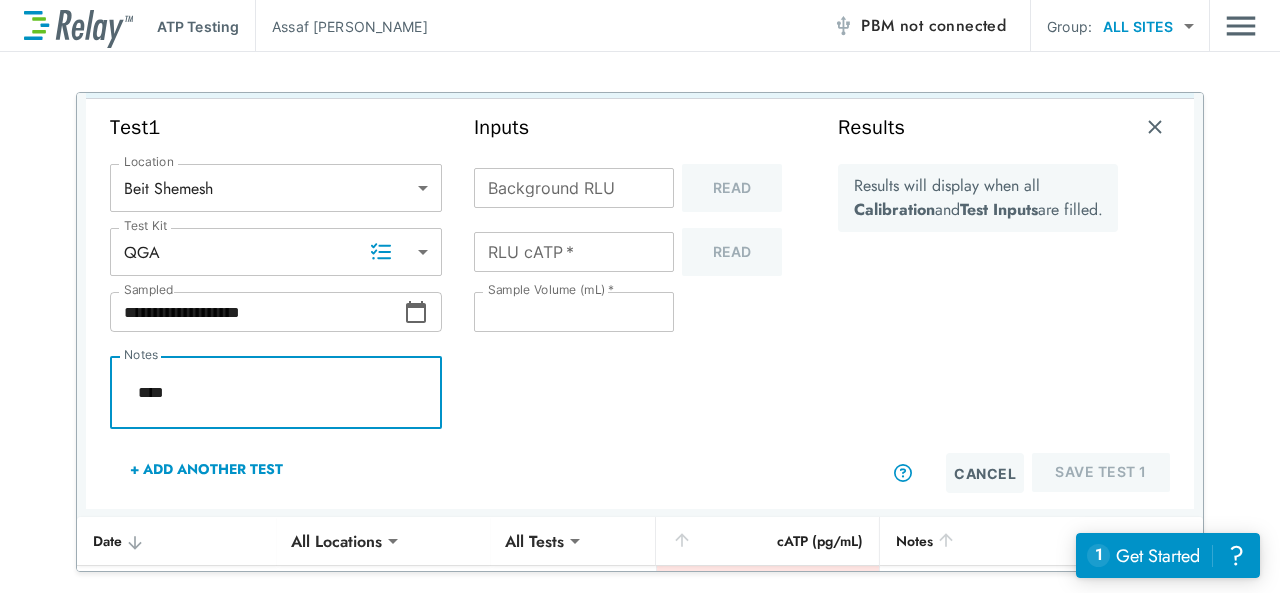 type on "*" 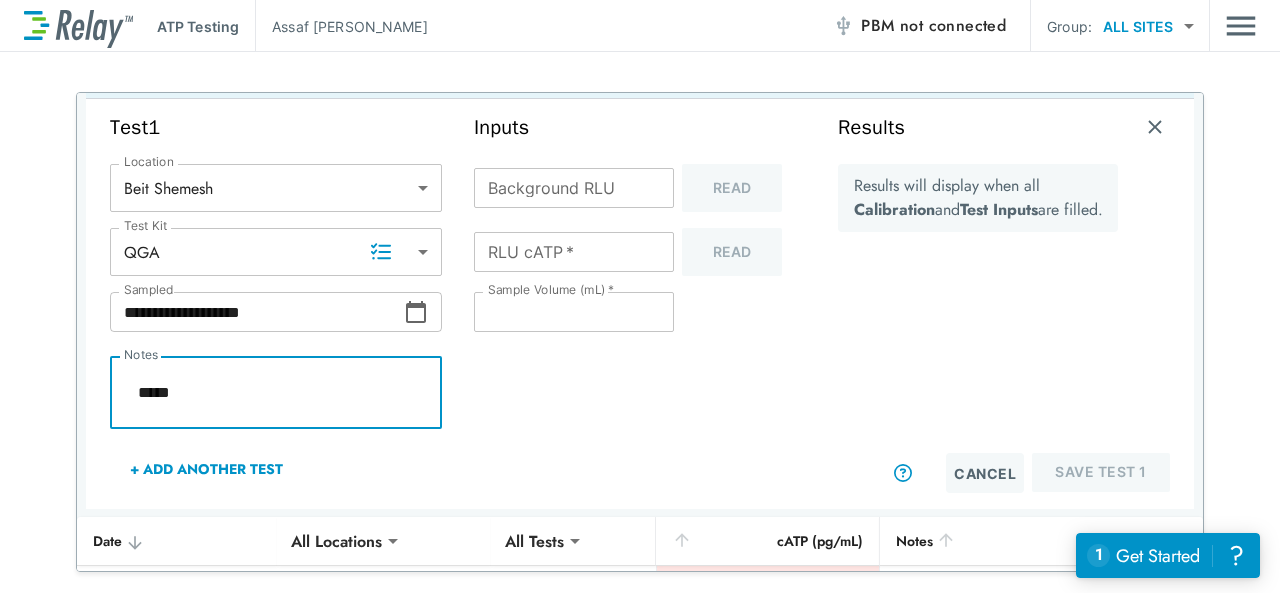 type on "*" 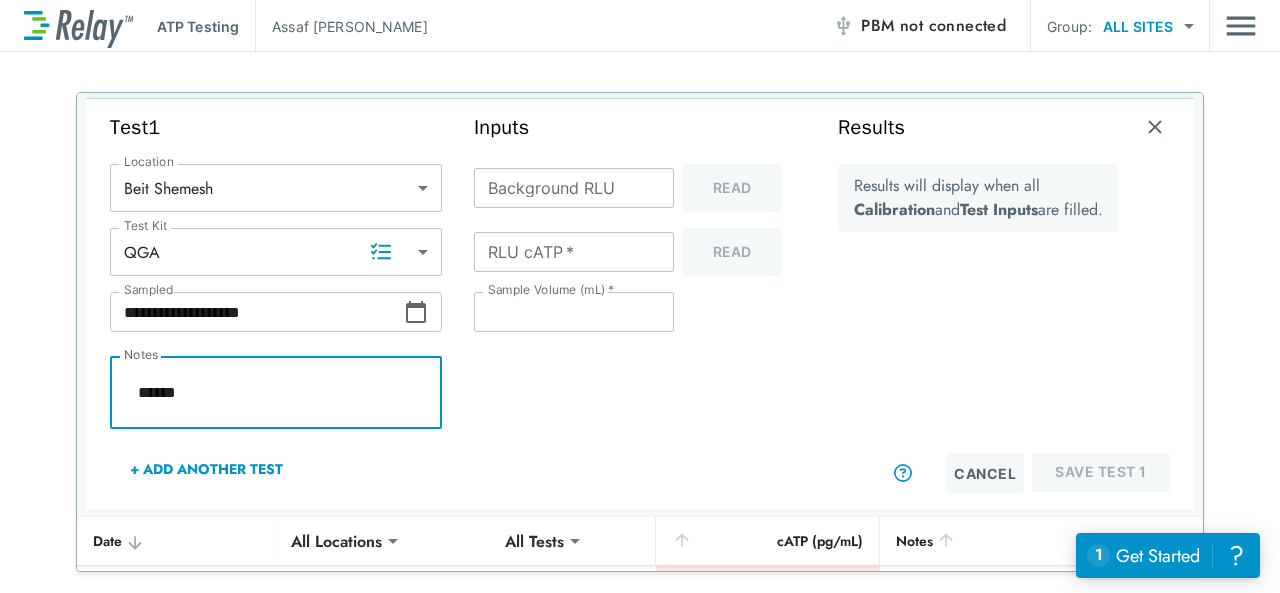 type on "*" 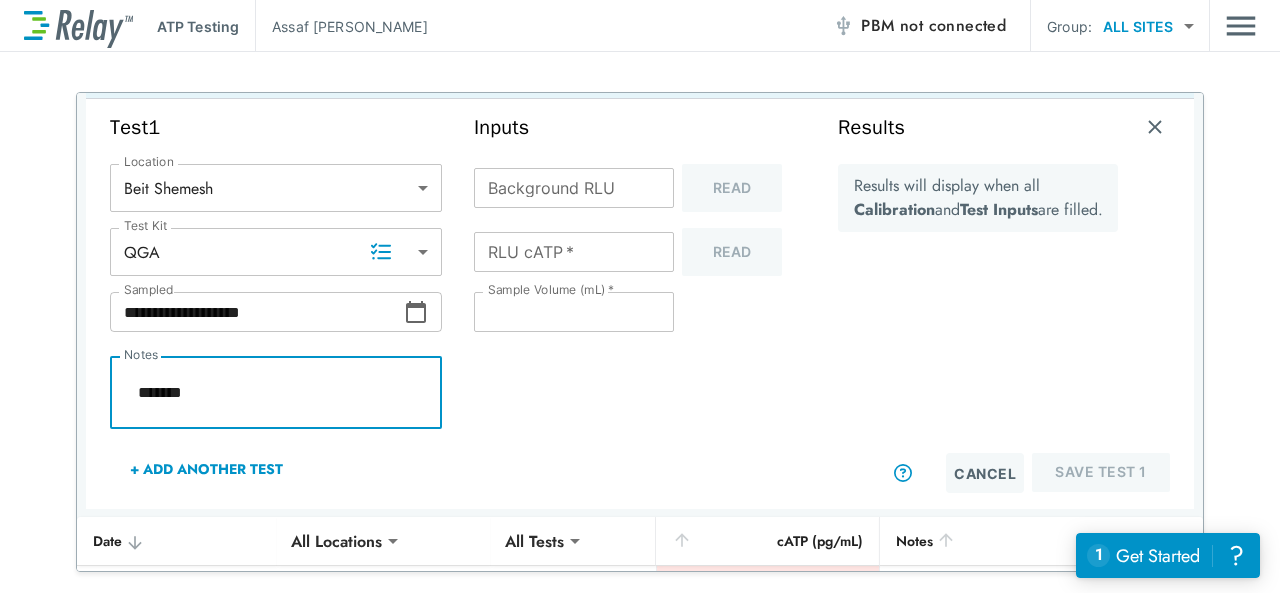 type on "*" 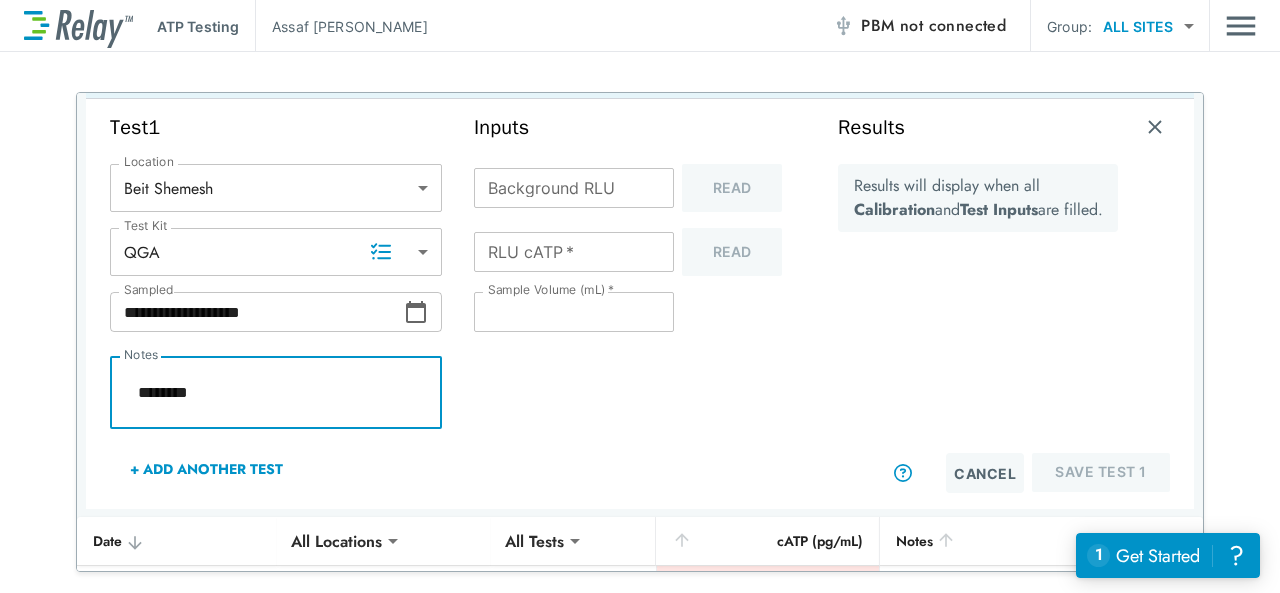 type on "*" 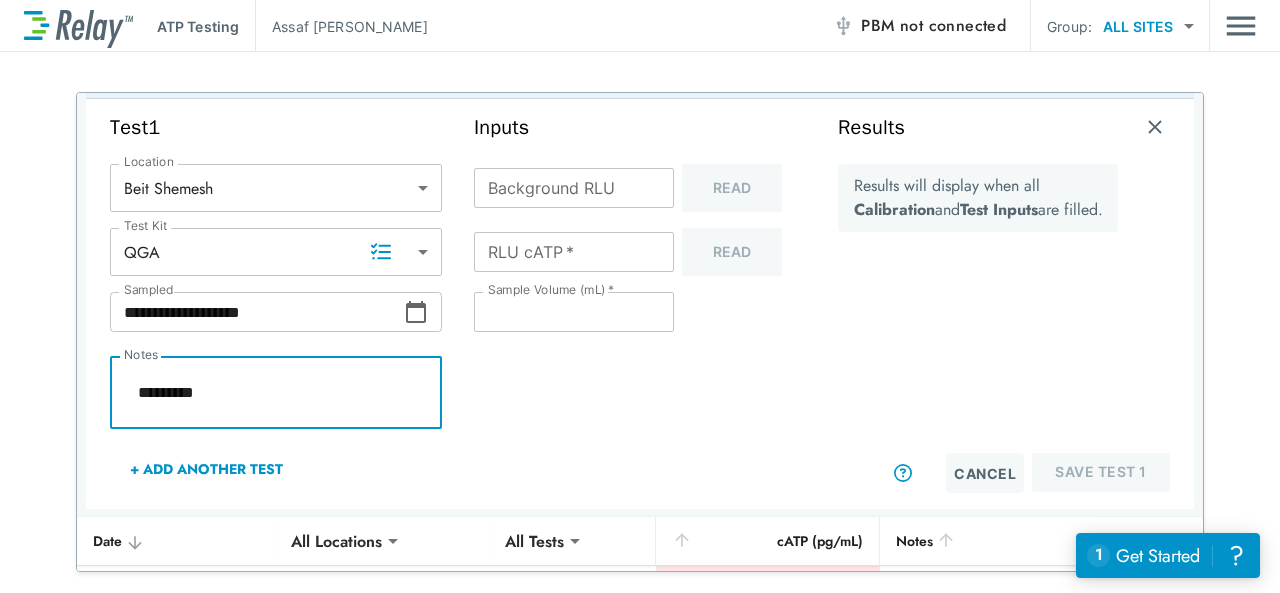 type on "*" 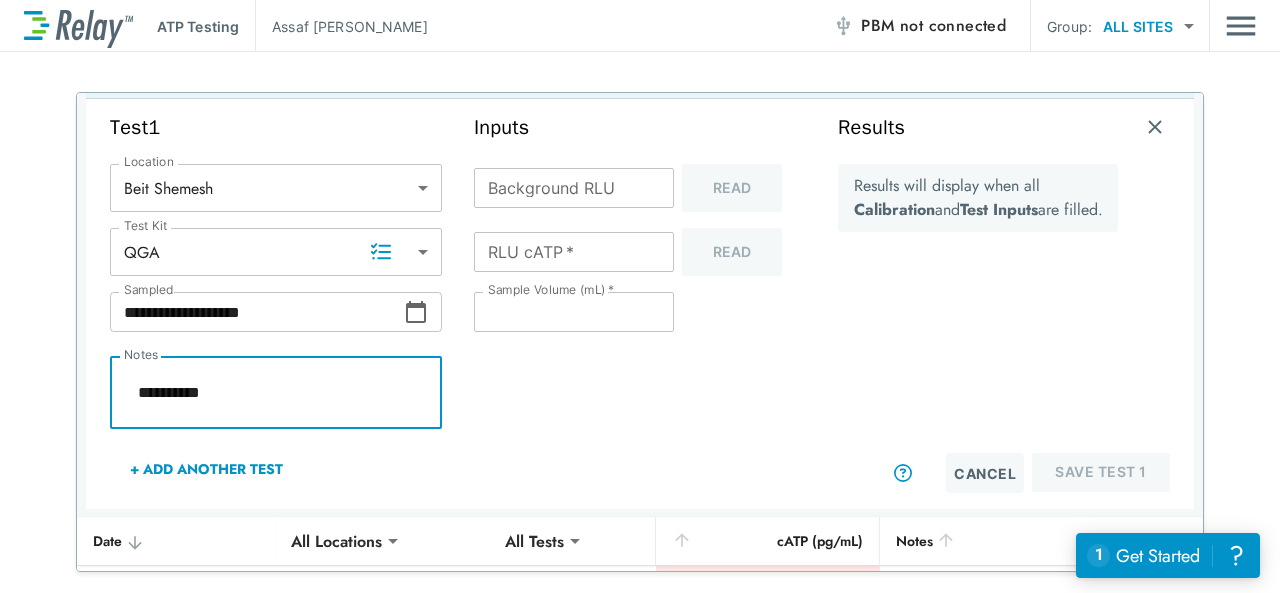 type on "*" 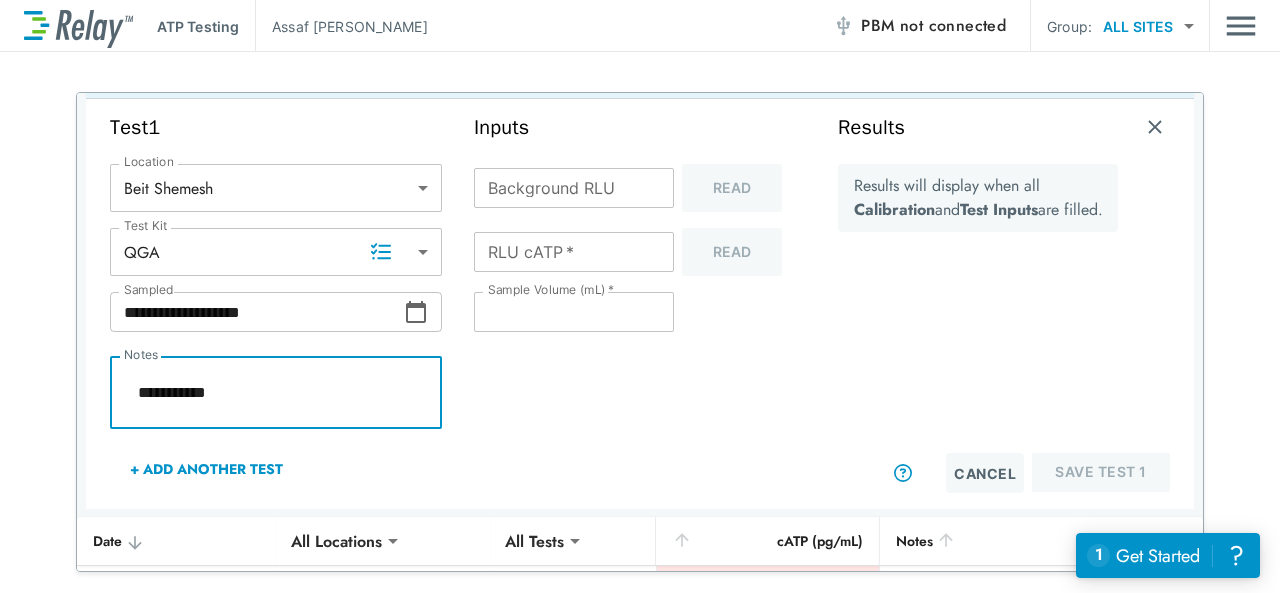 type on "*" 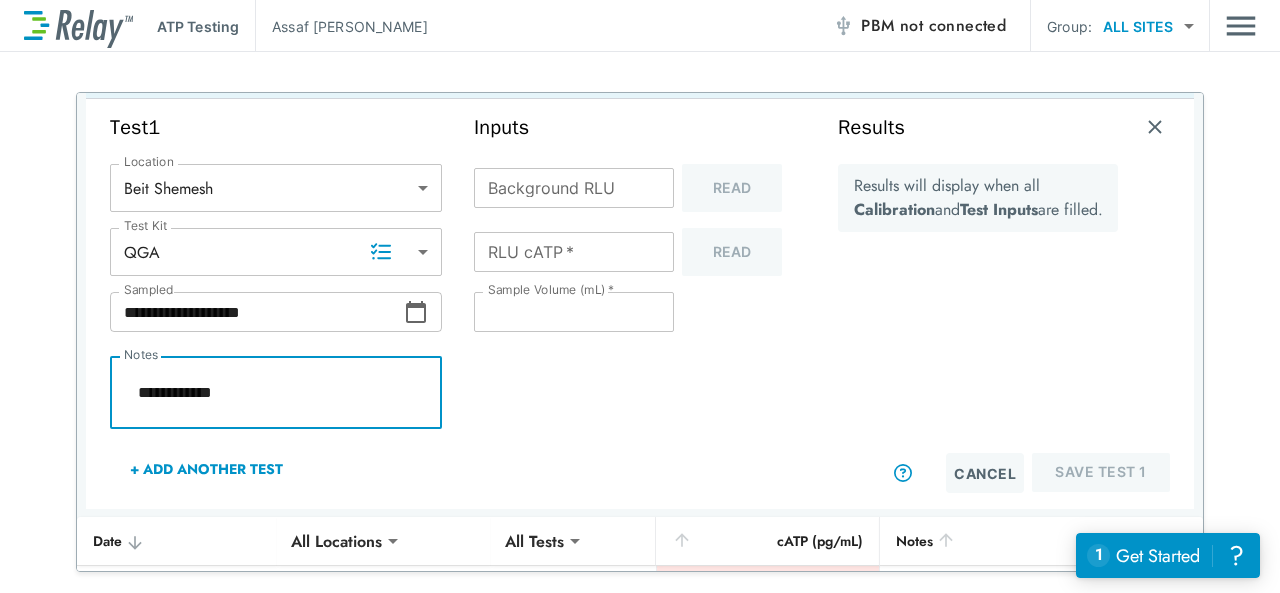 type on "*" 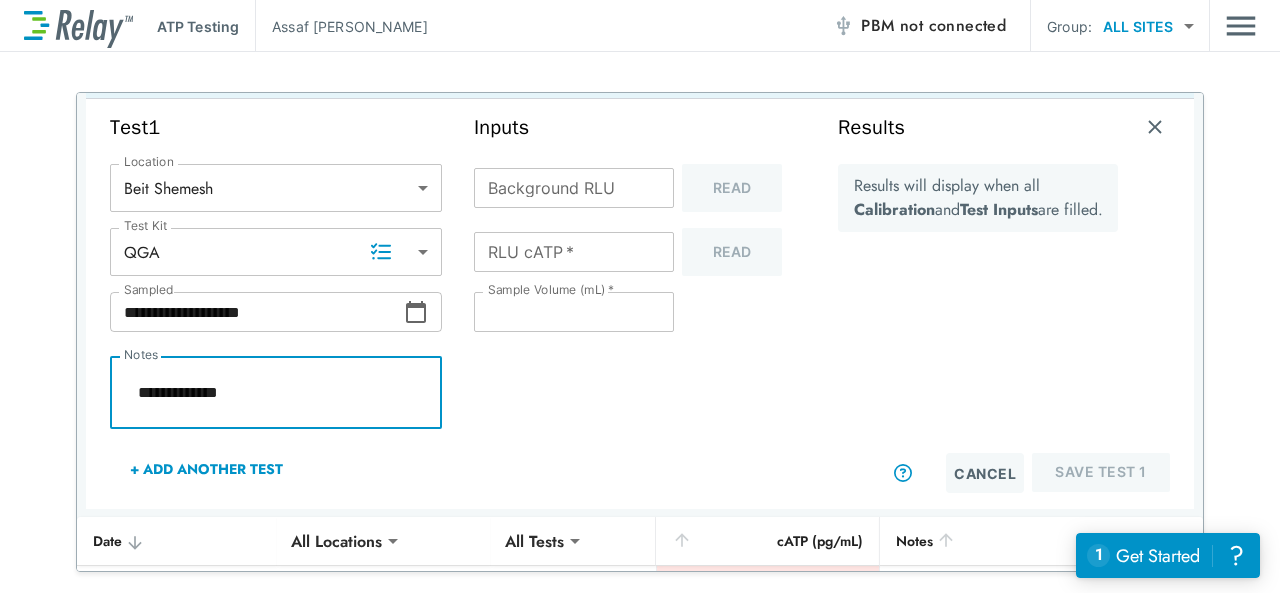 type on "*" 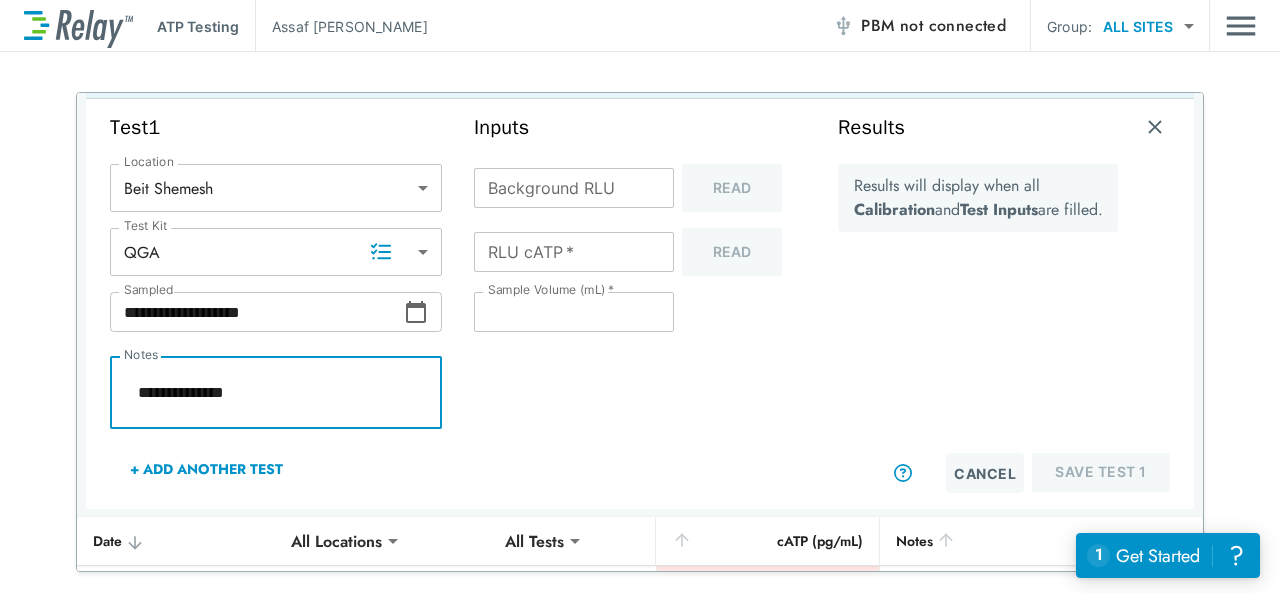 type on "*" 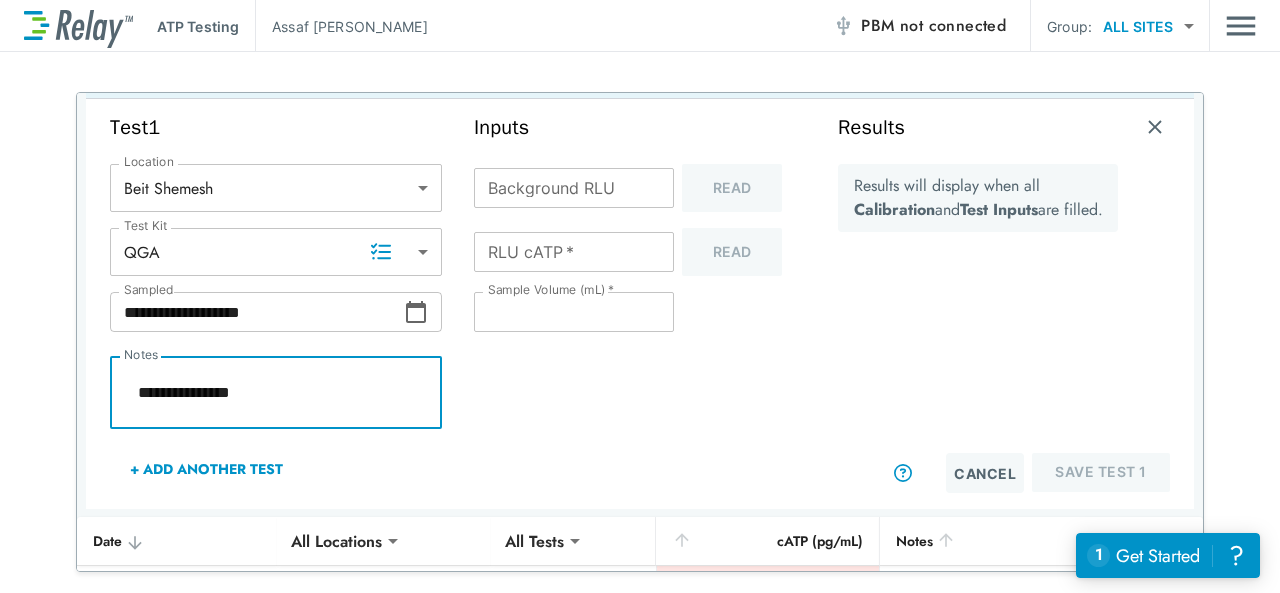 type on "*" 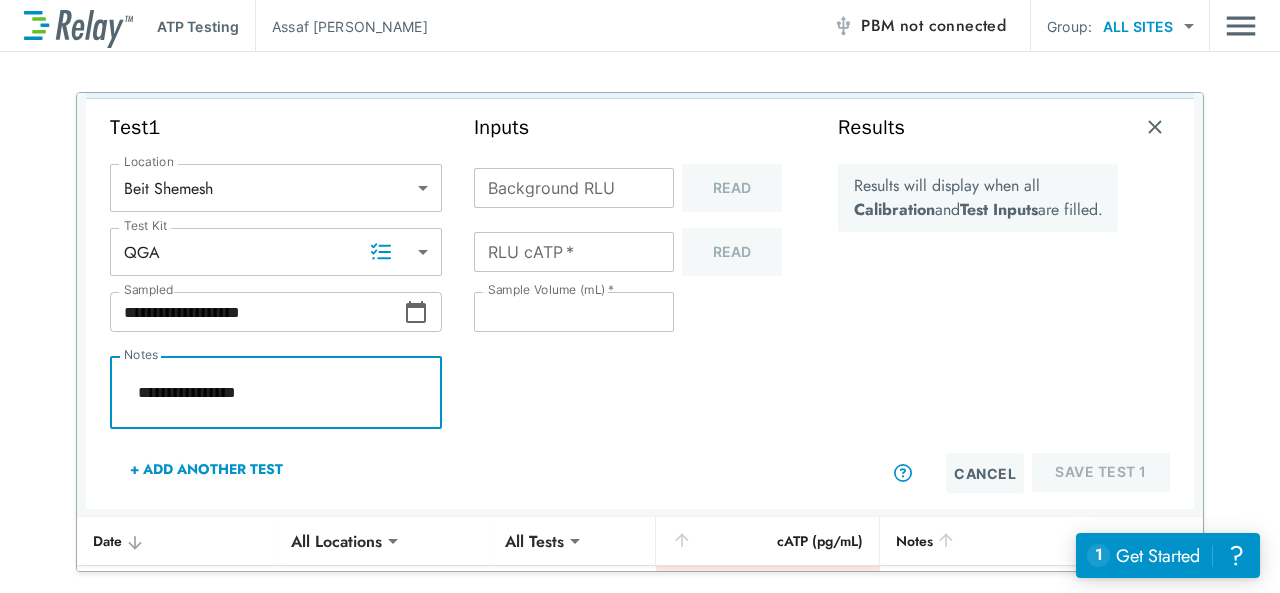 type on "*" 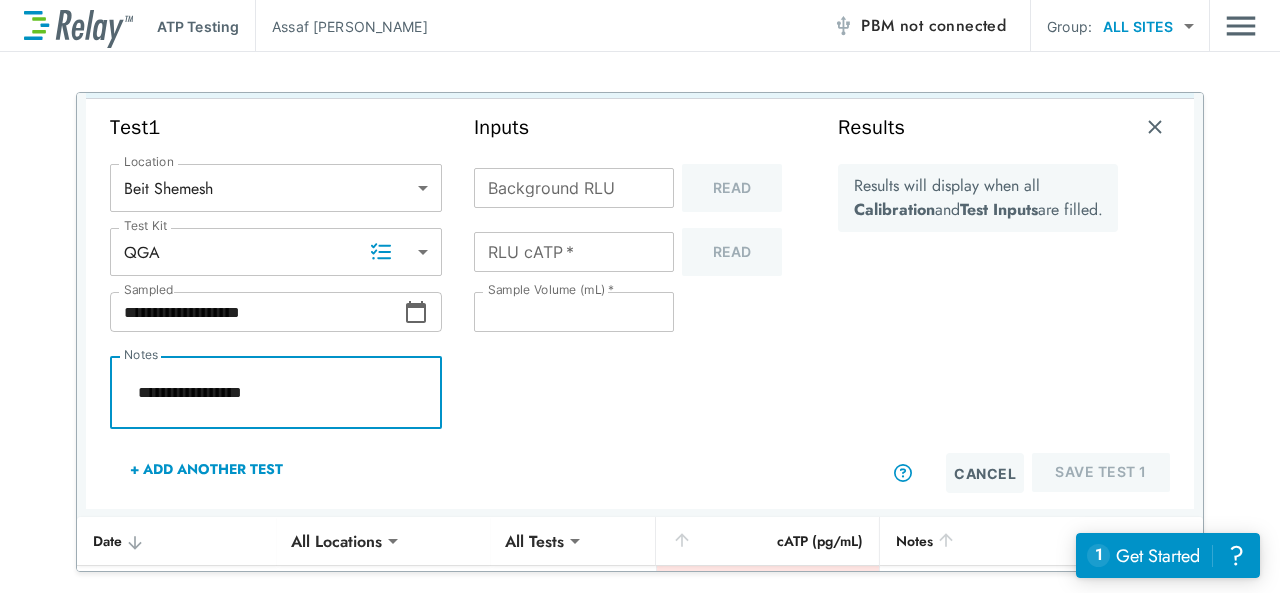 type on "*" 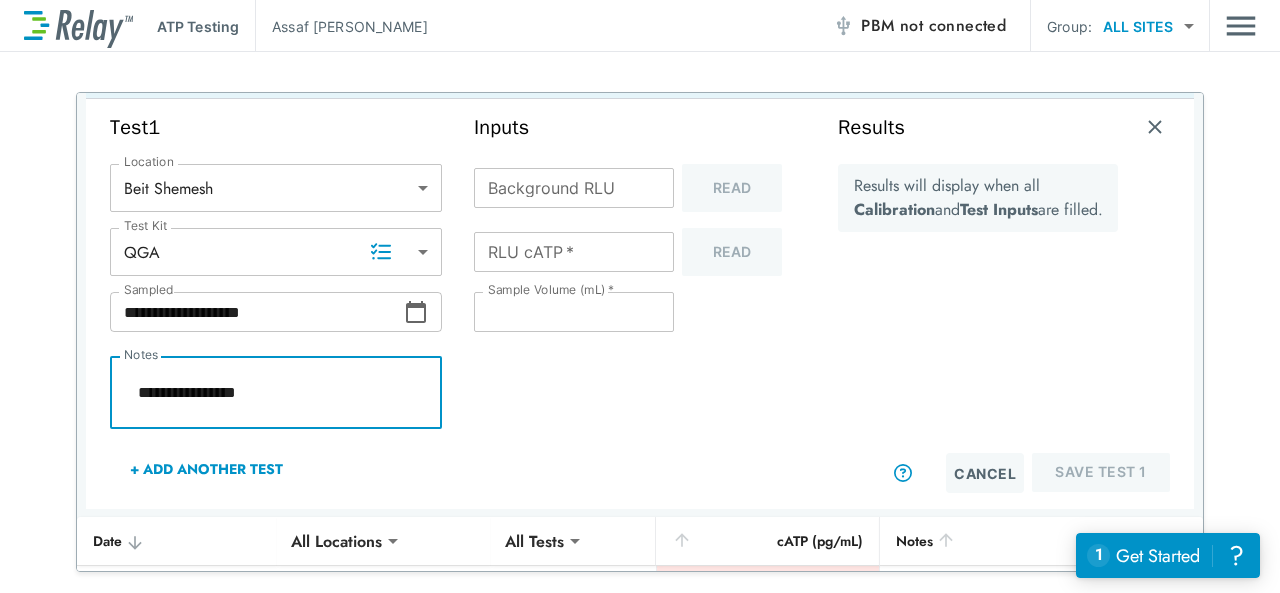 type on "*" 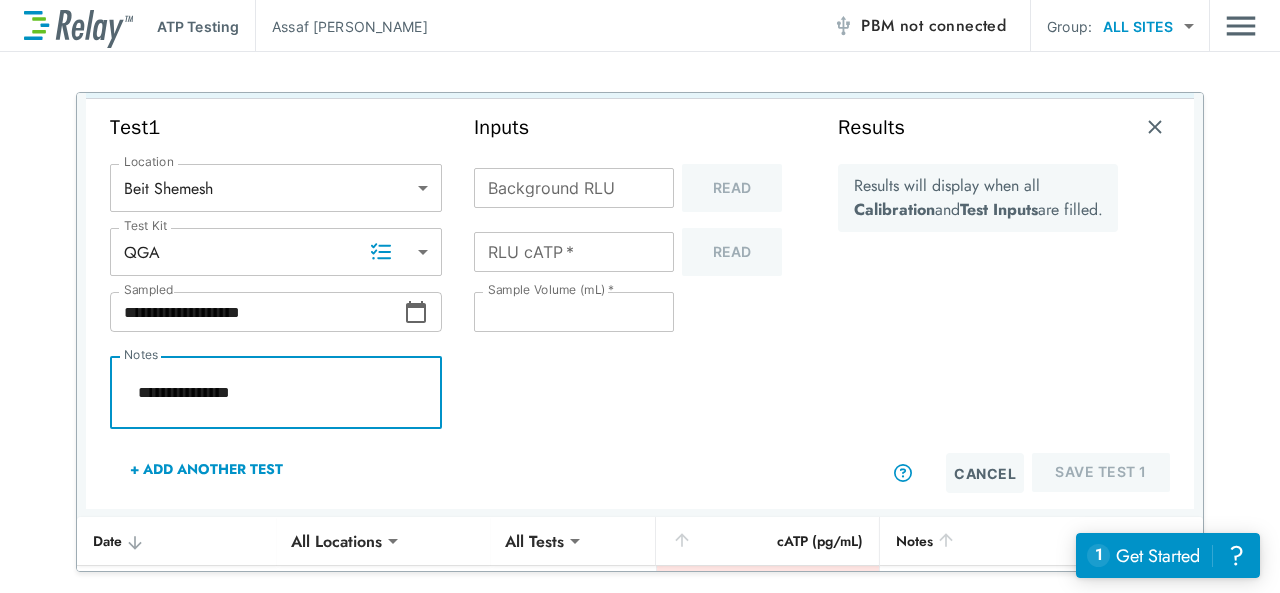 type on "*" 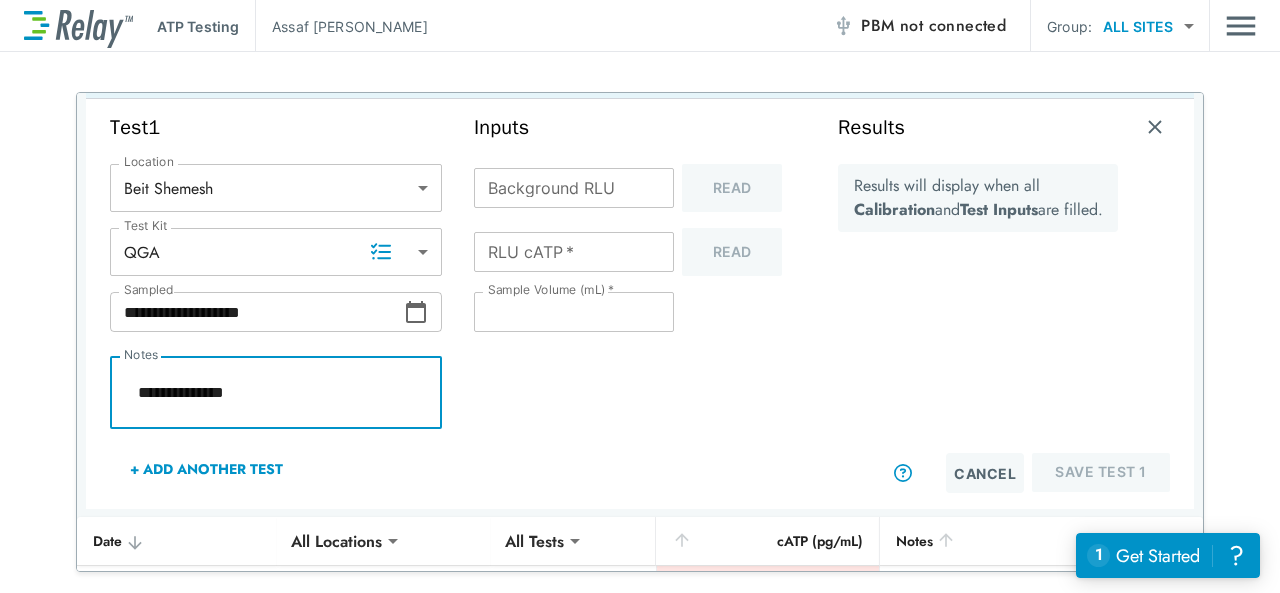 type on "*" 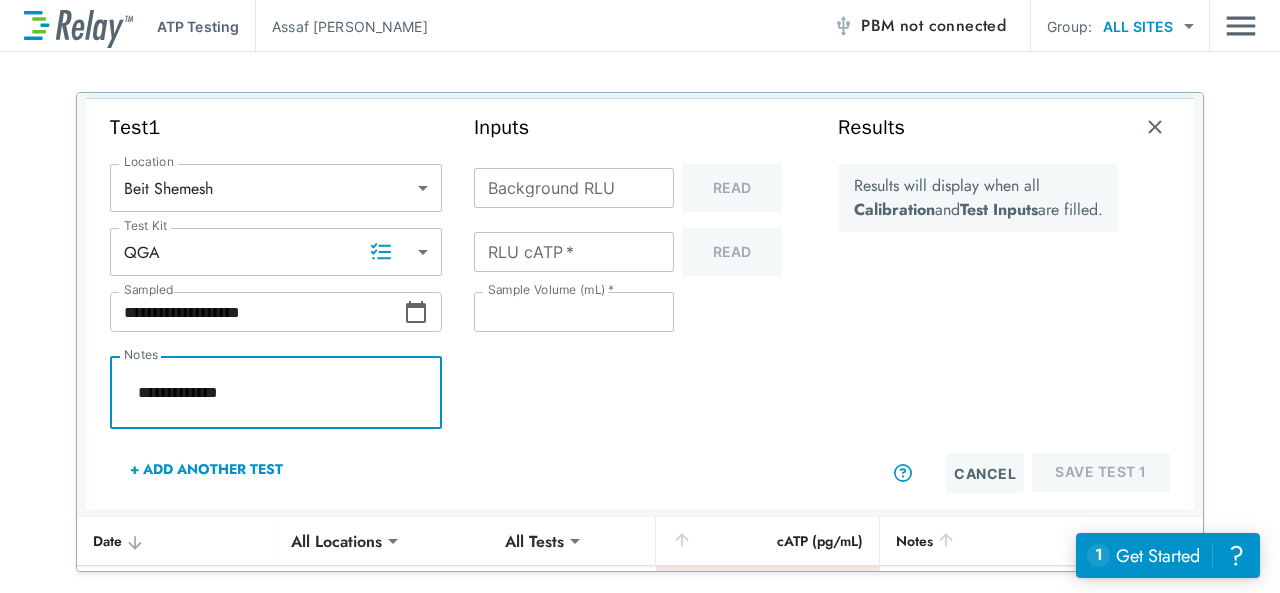type on "*" 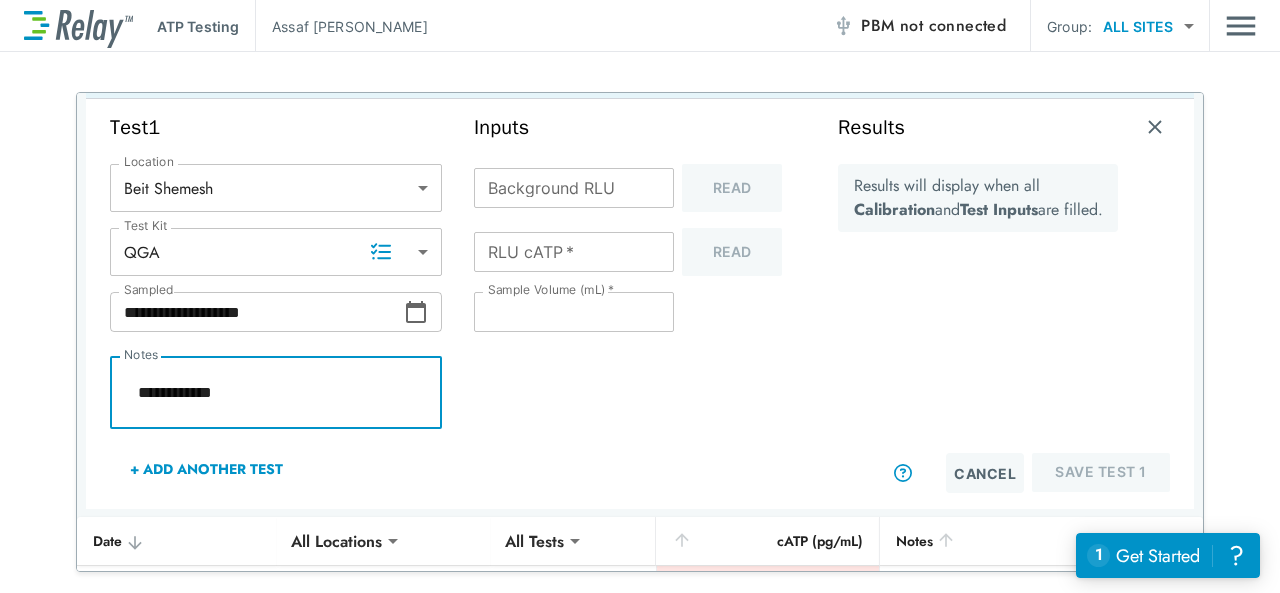 type on "*" 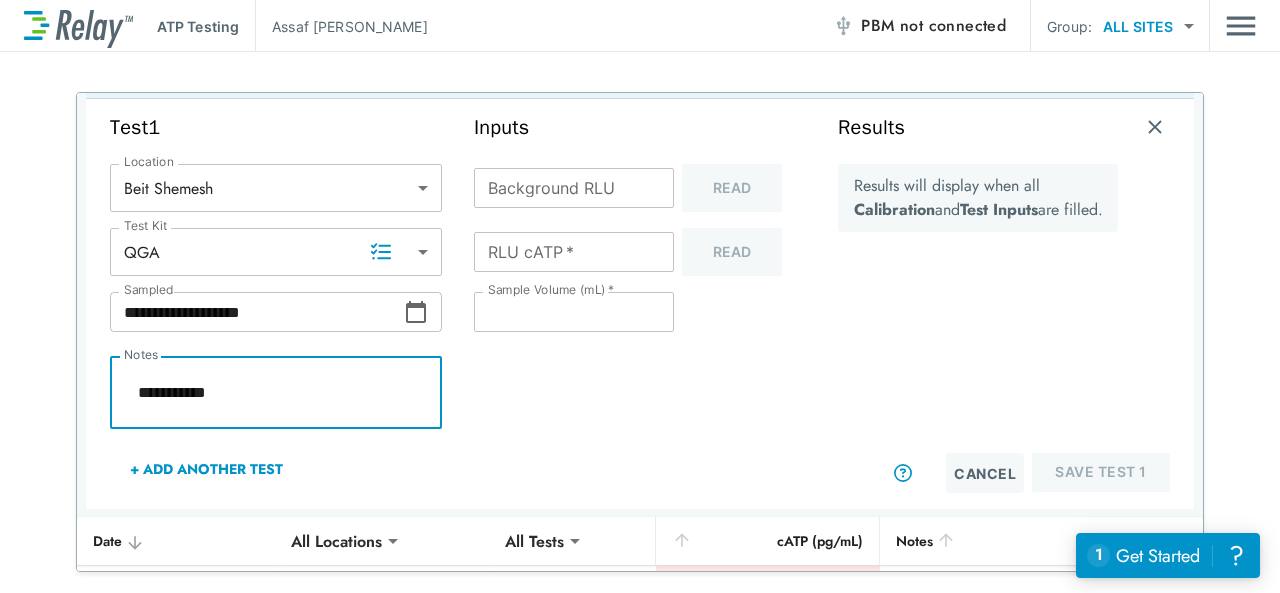 type on "*" 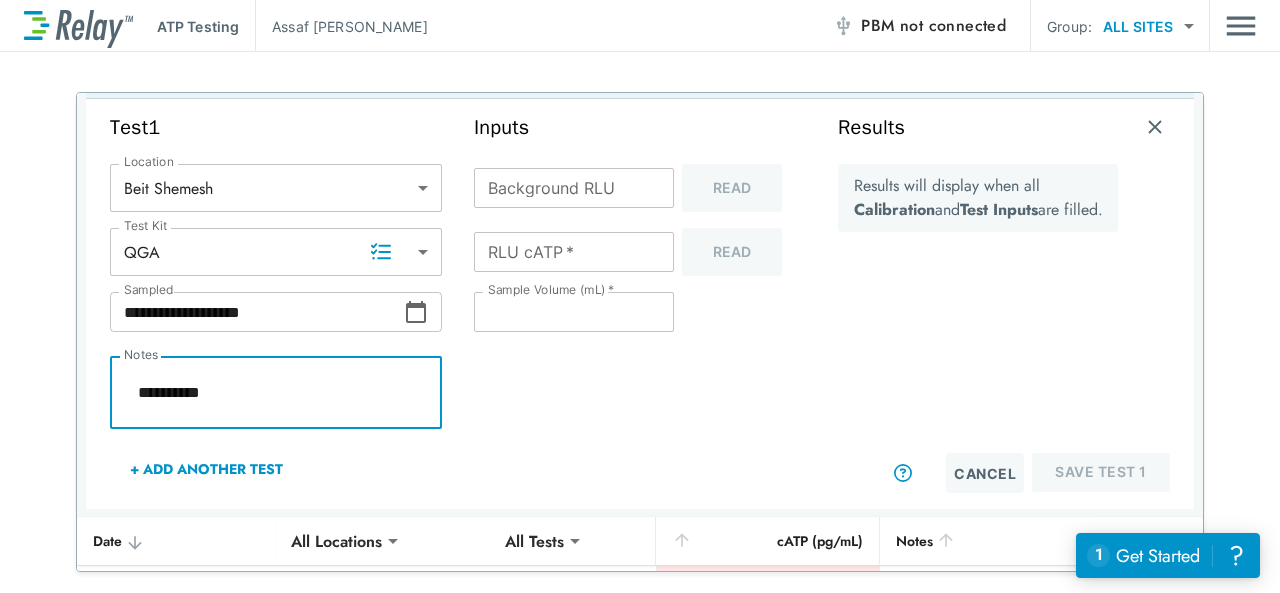 type on "*" 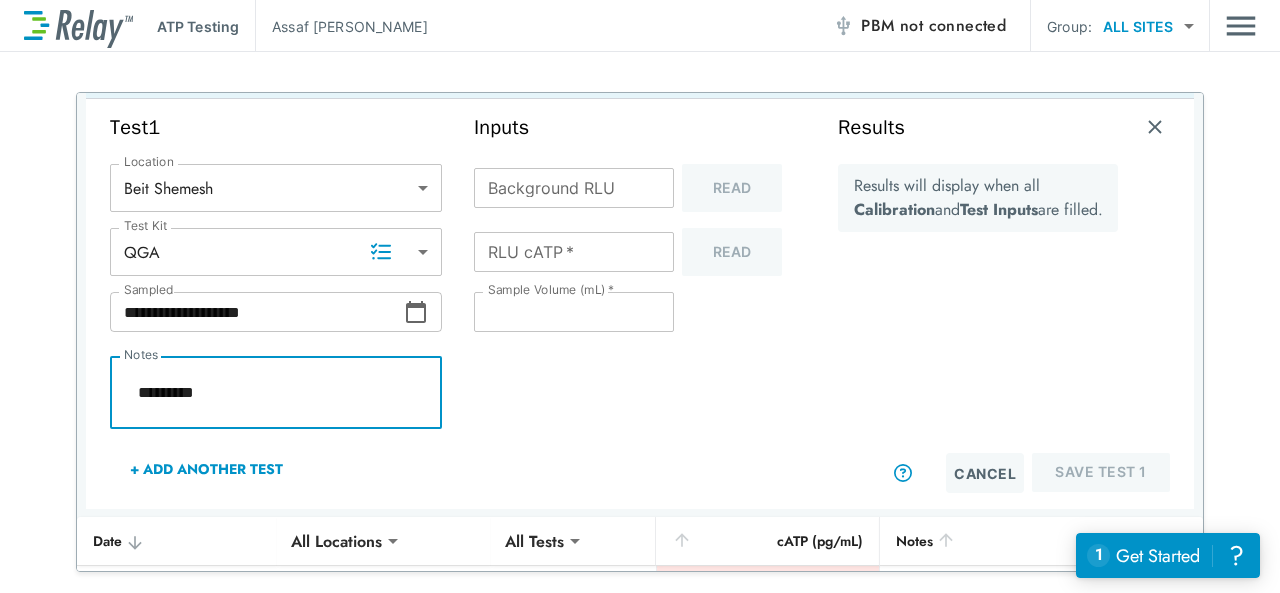 type on "*" 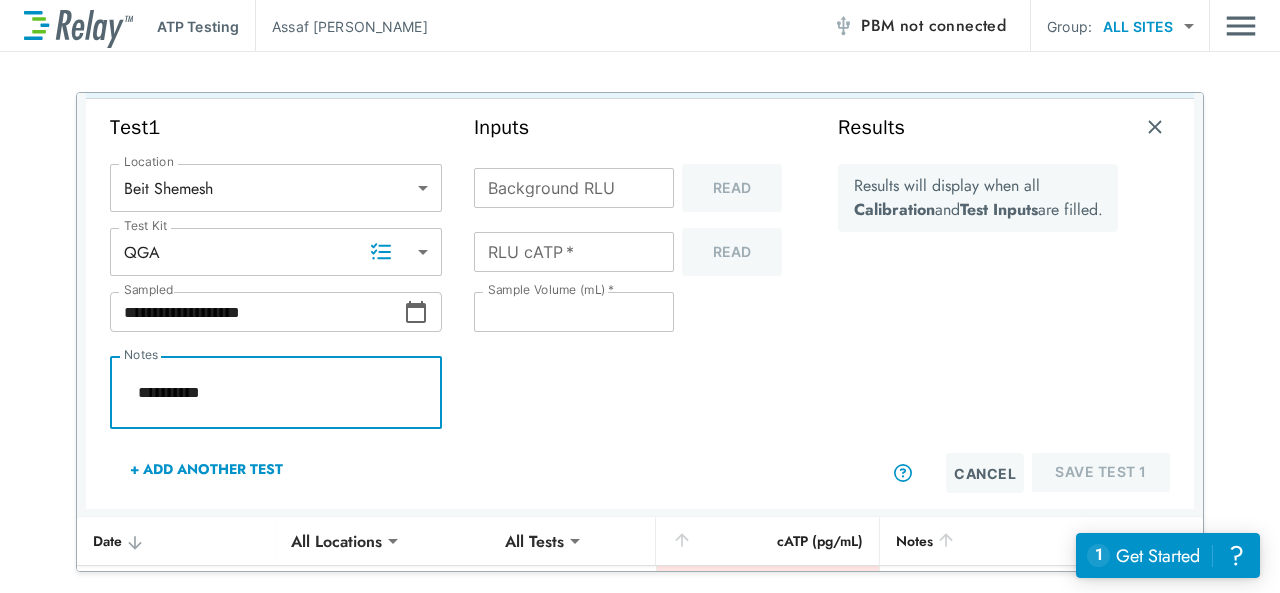 type on "*" 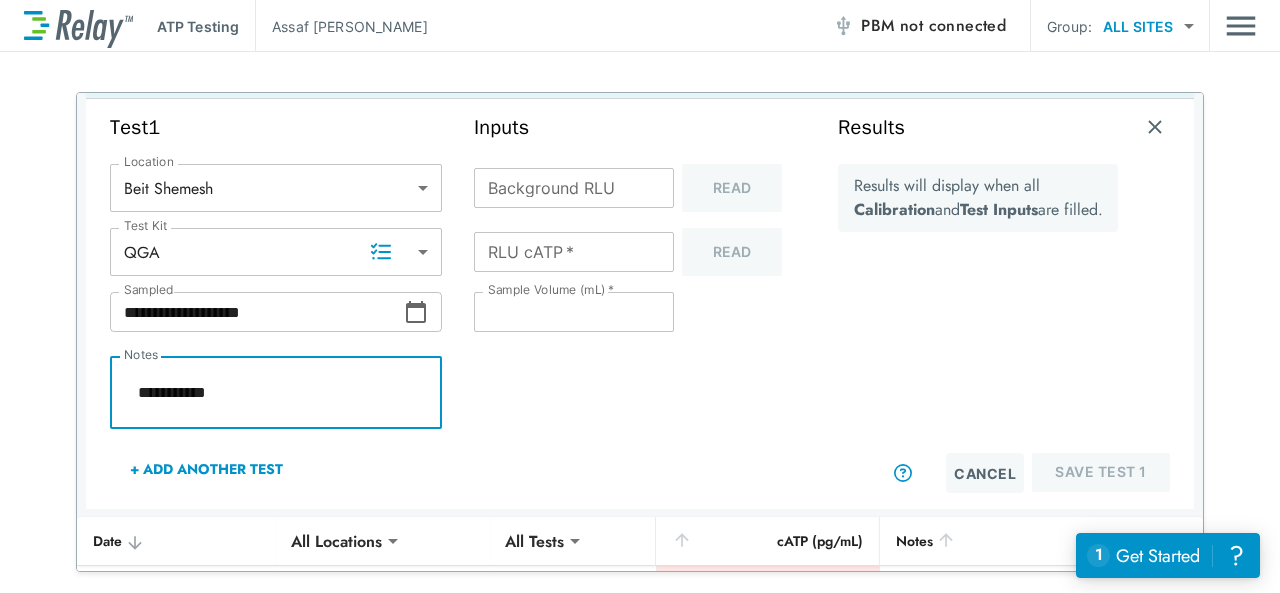 type on "*" 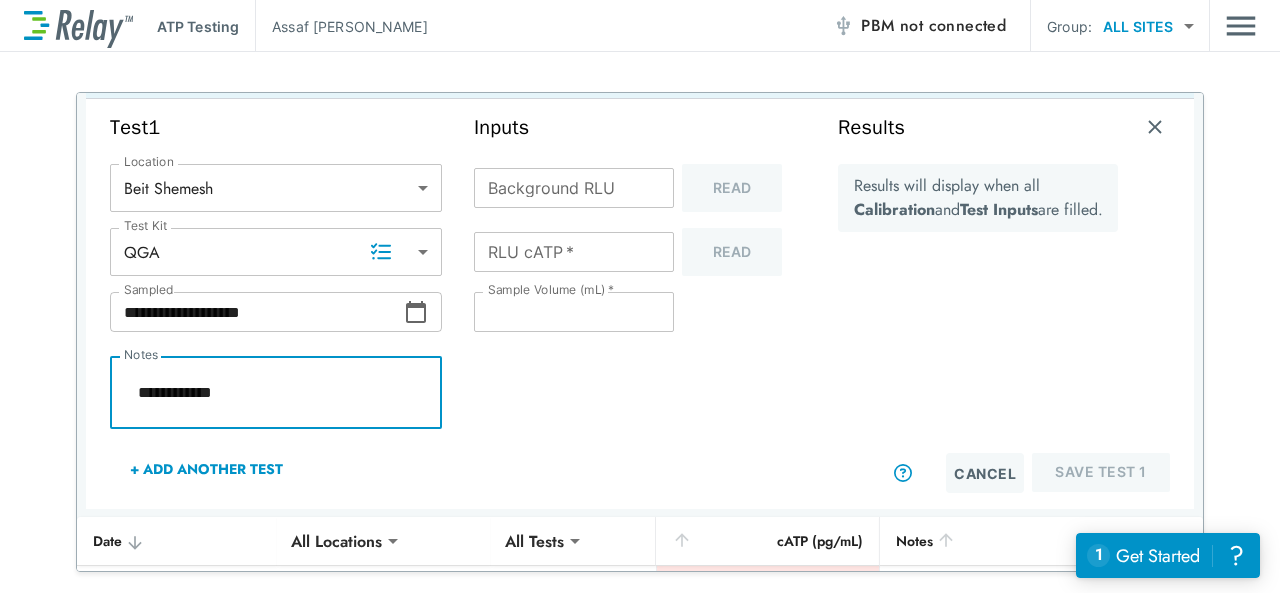 type on "*" 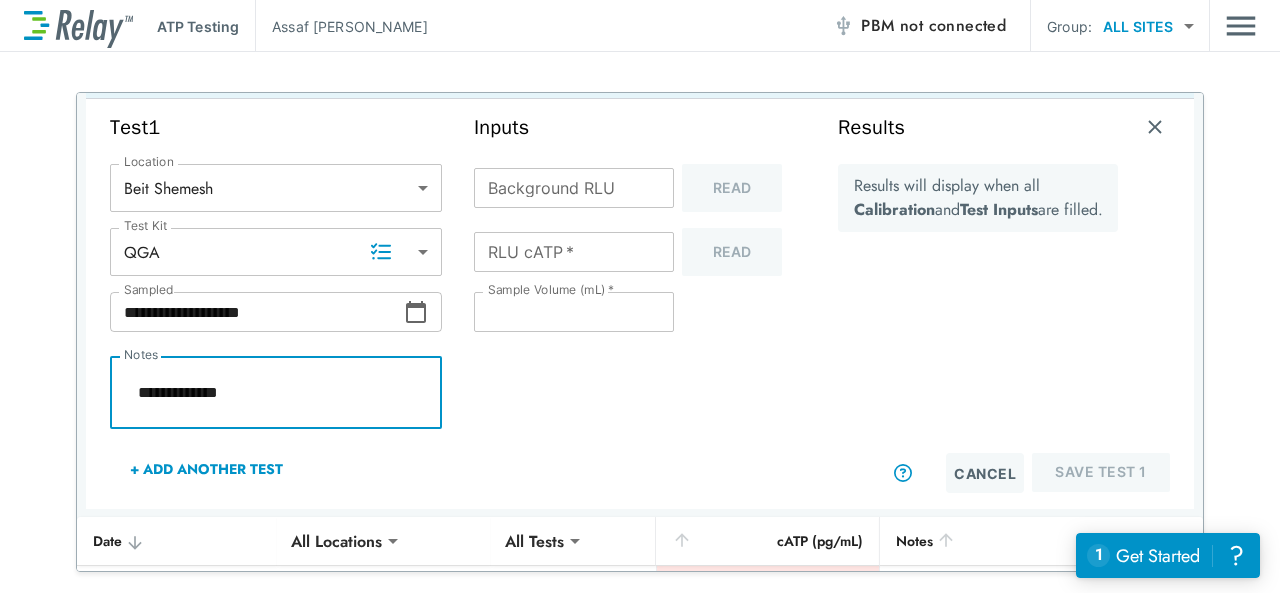 type on "*" 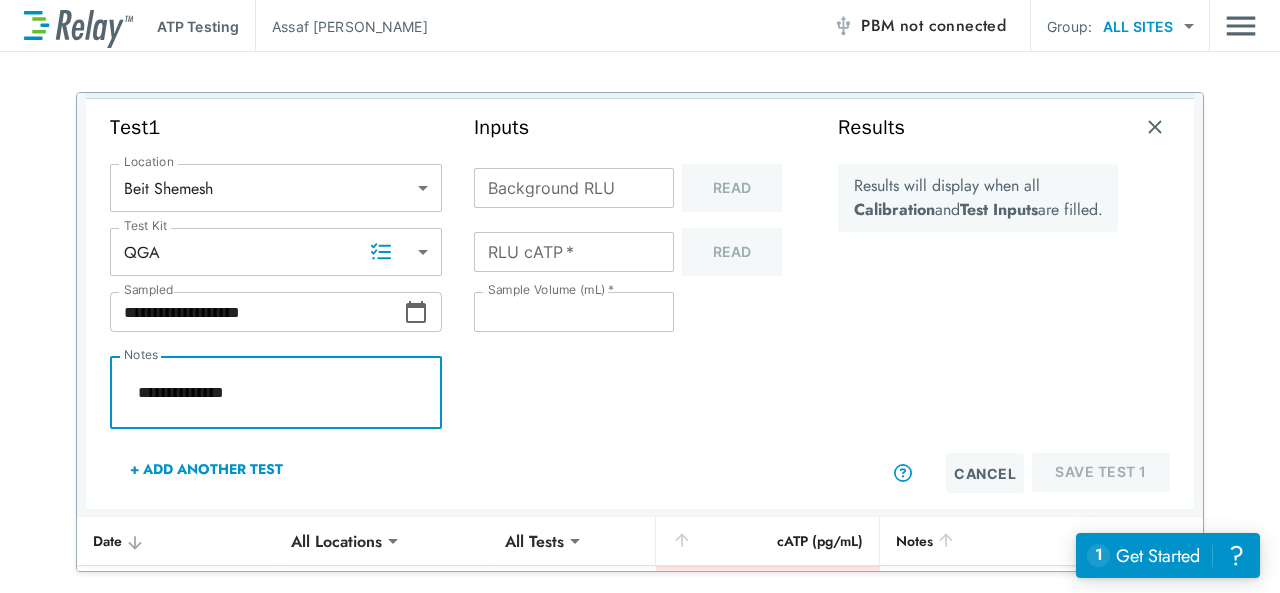 type on "*" 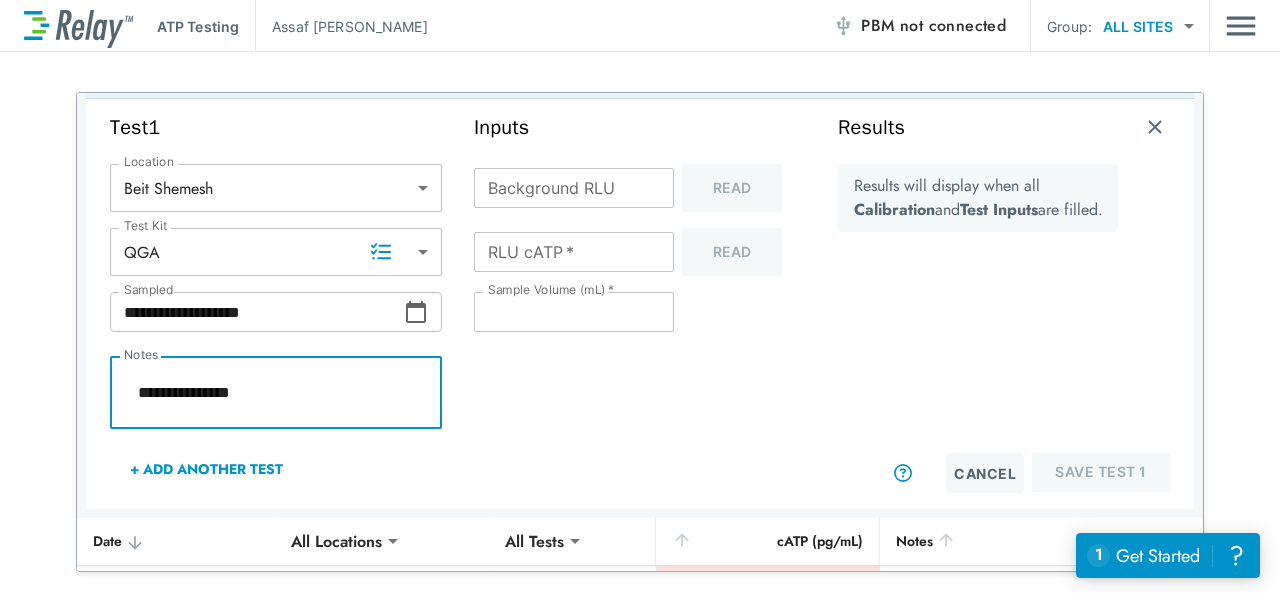 type on "**********" 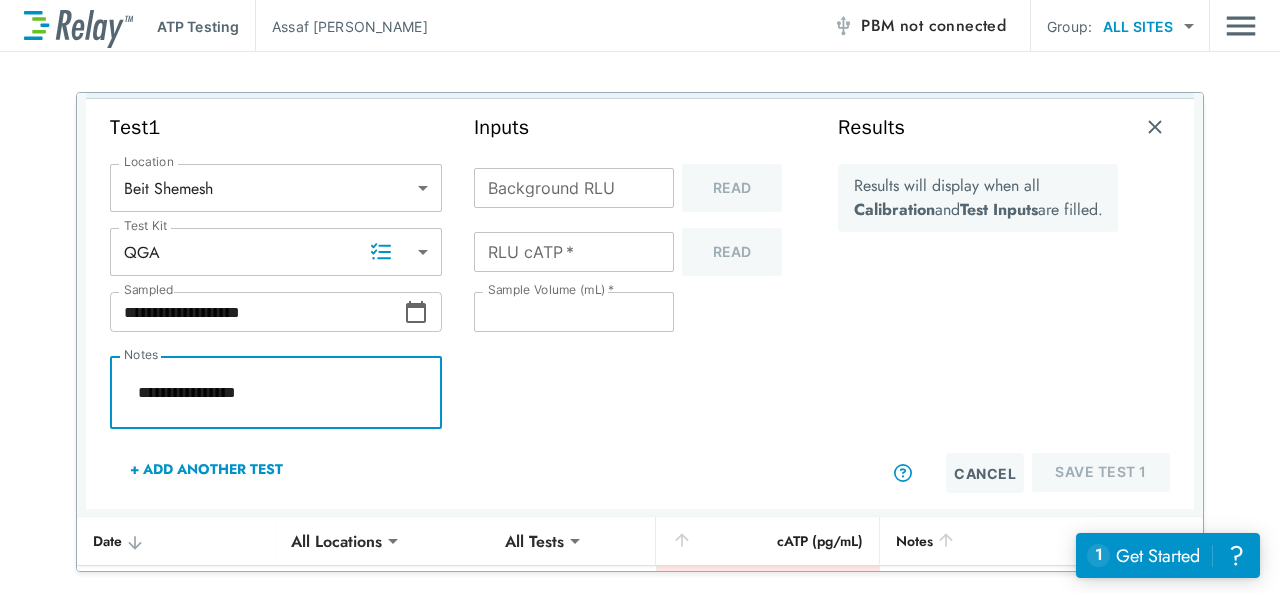 type on "*" 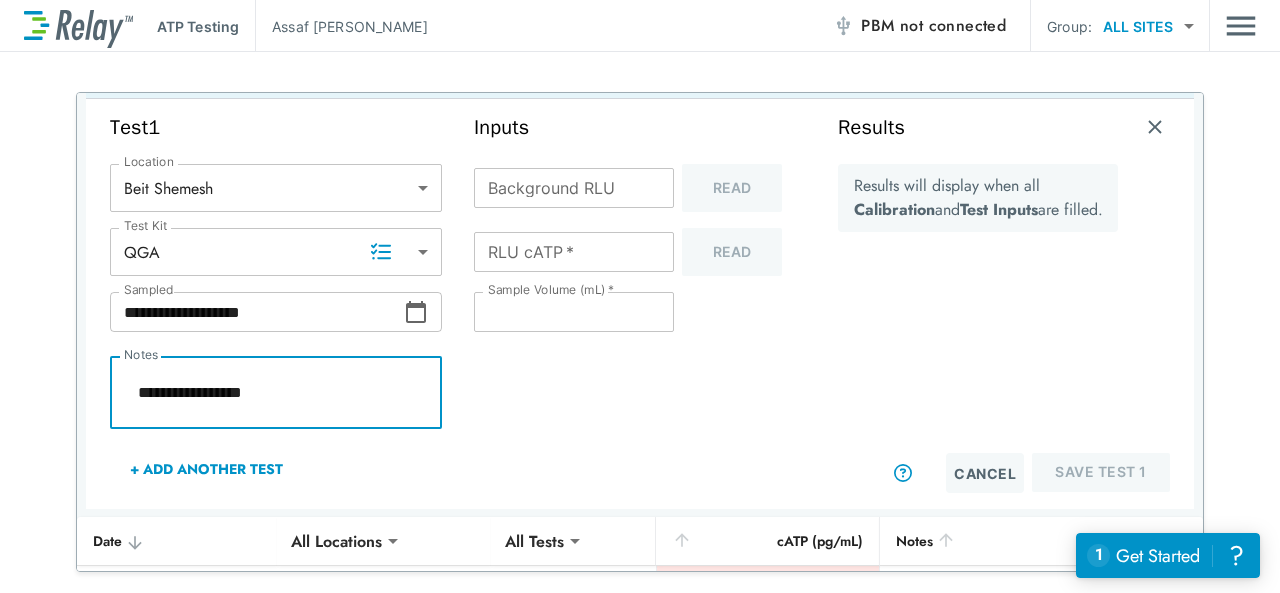 type on "**********" 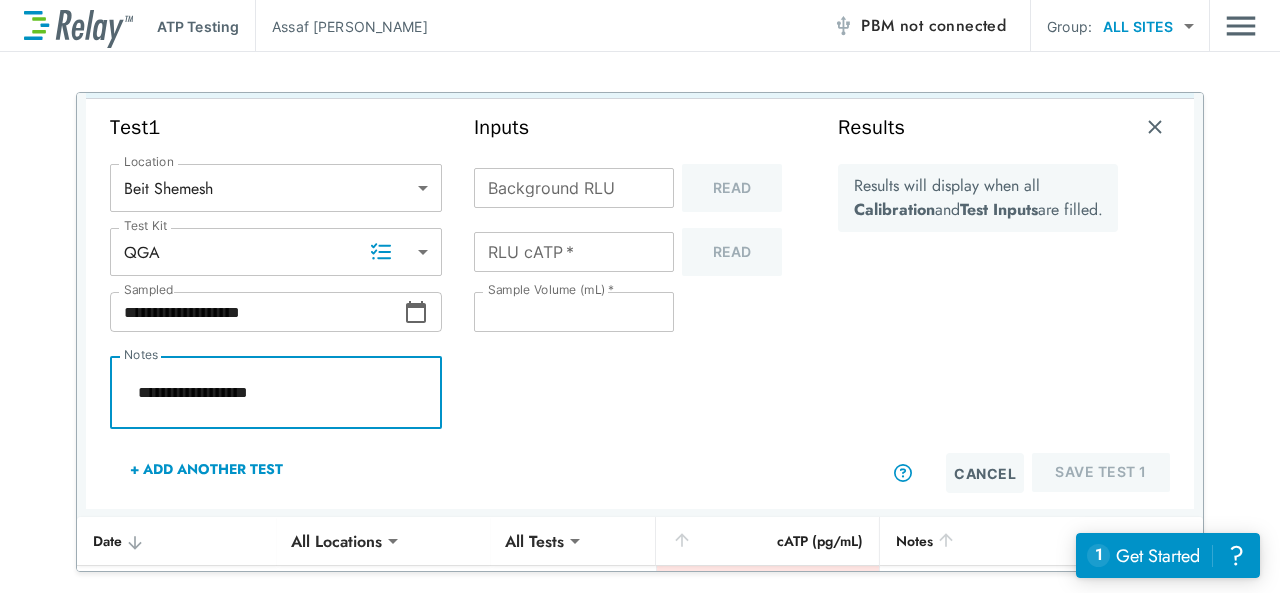 type on "*" 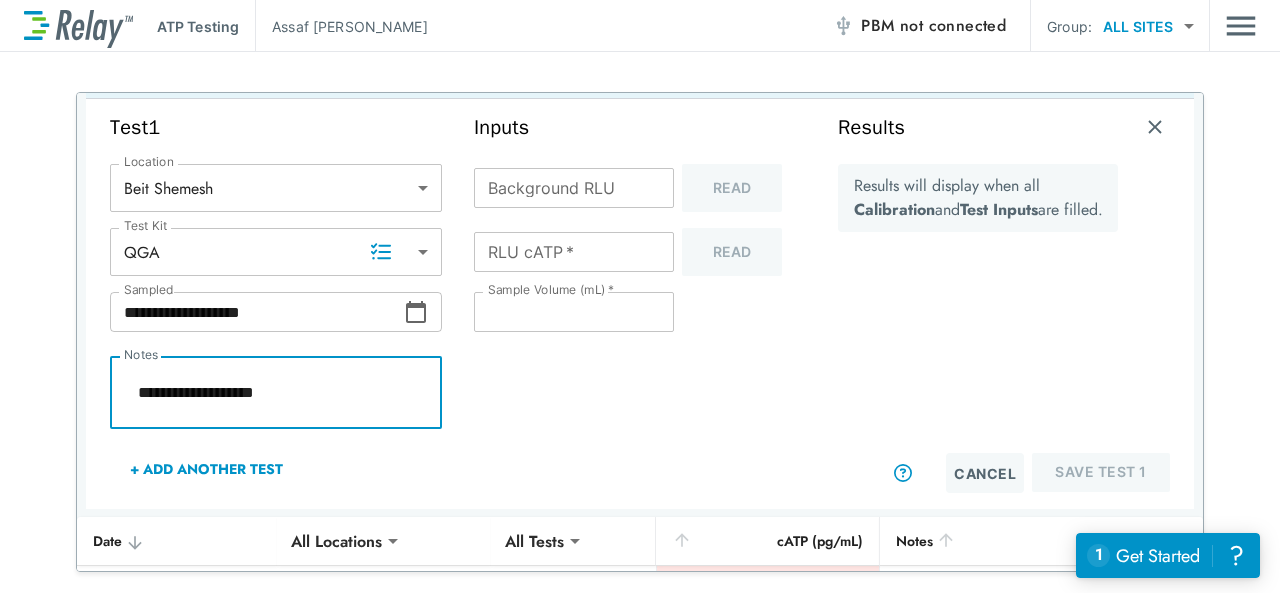 type on "*" 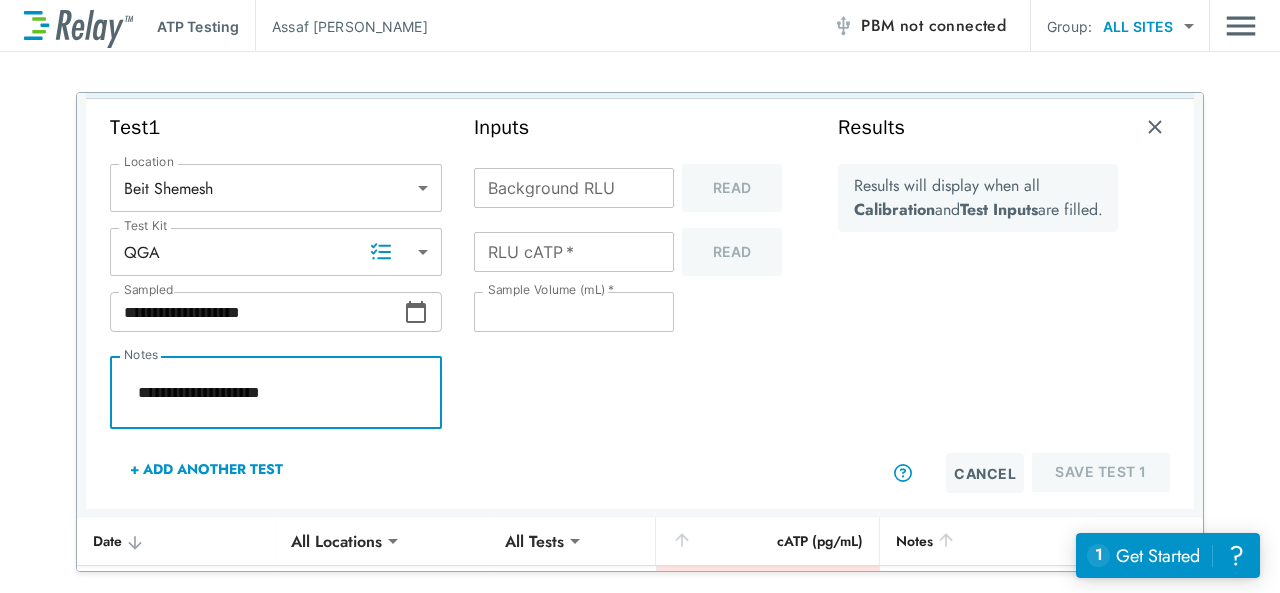 type on "*" 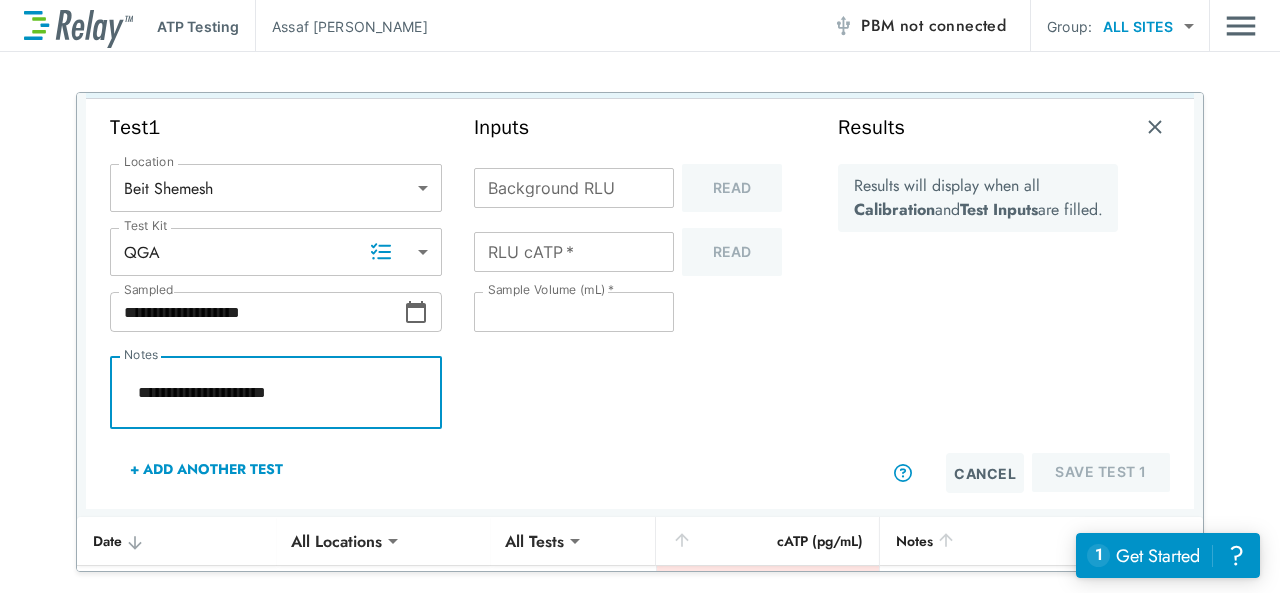 type on "*" 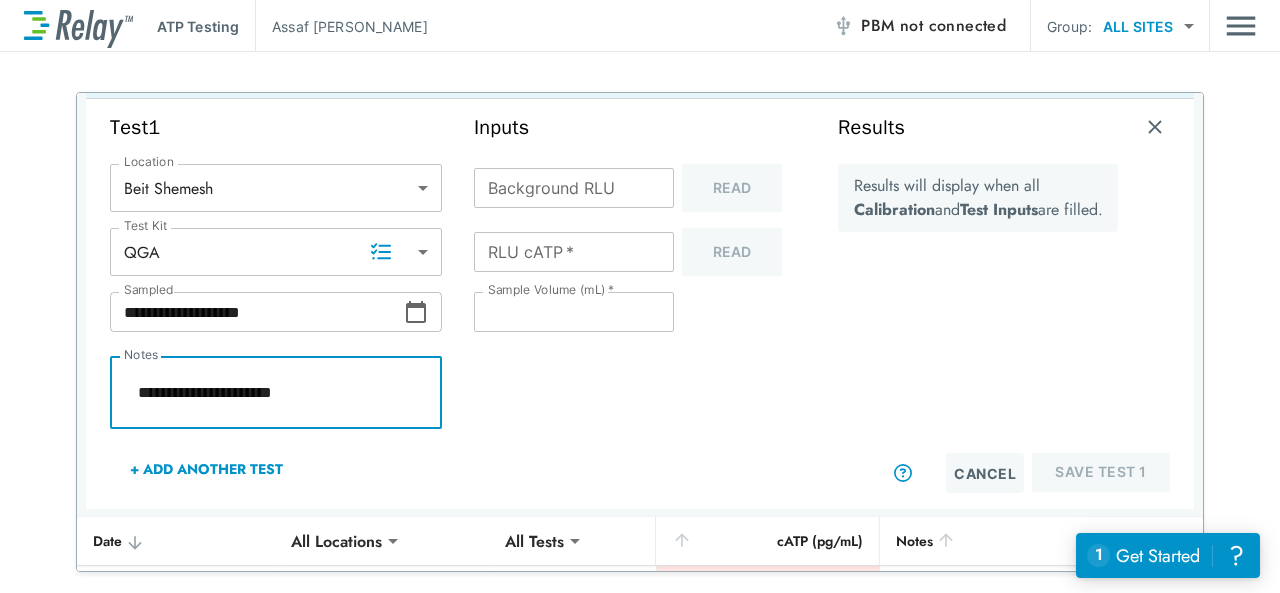 type on "*" 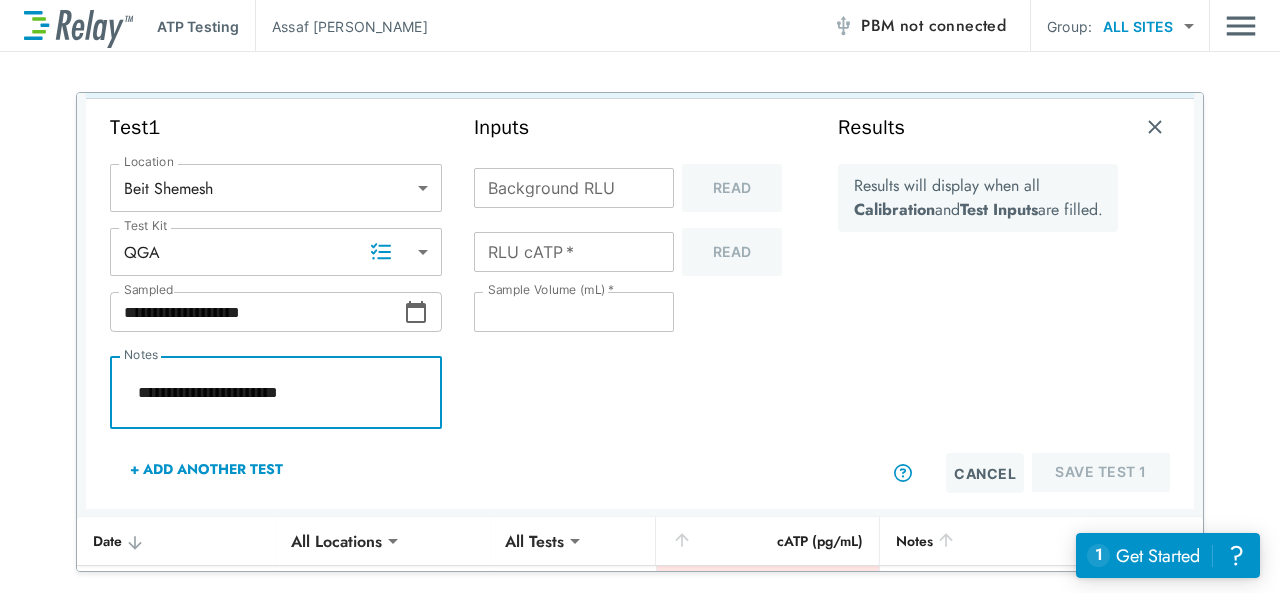 click on "**********" at bounding box center [276, 393] 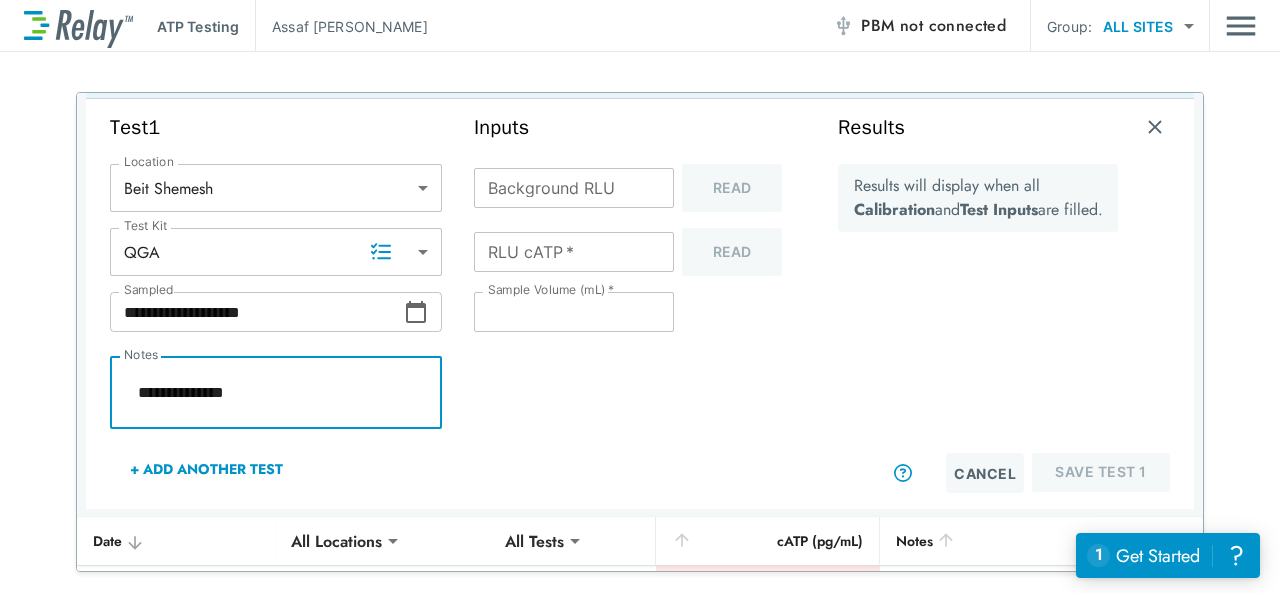 type on "*" 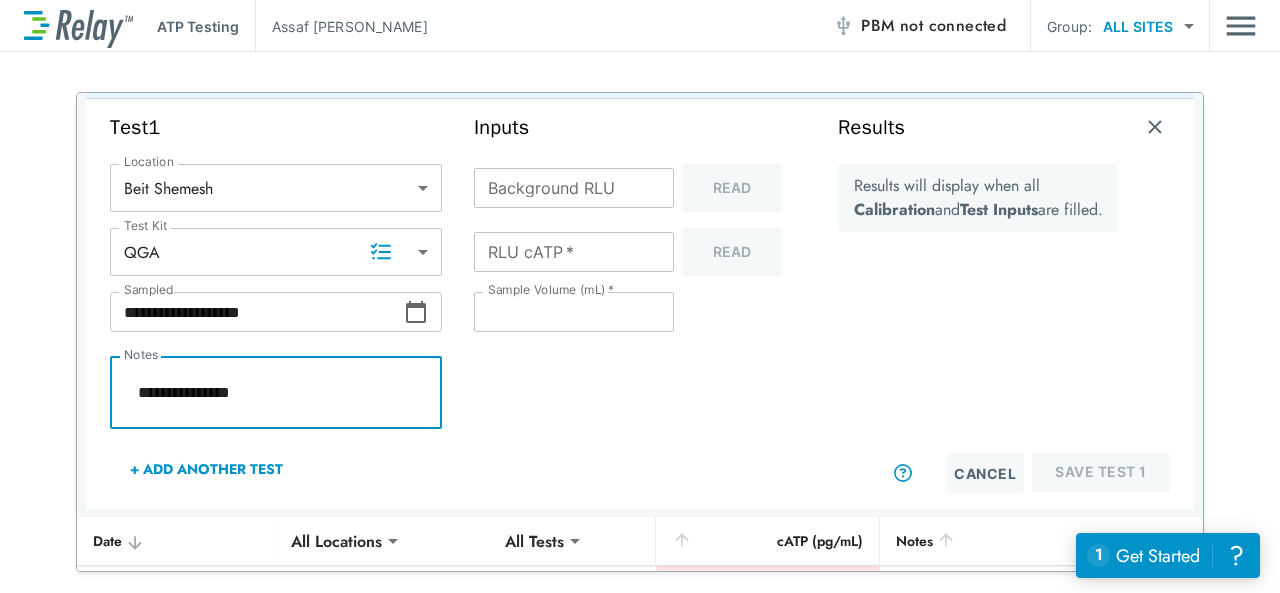 type on "*" 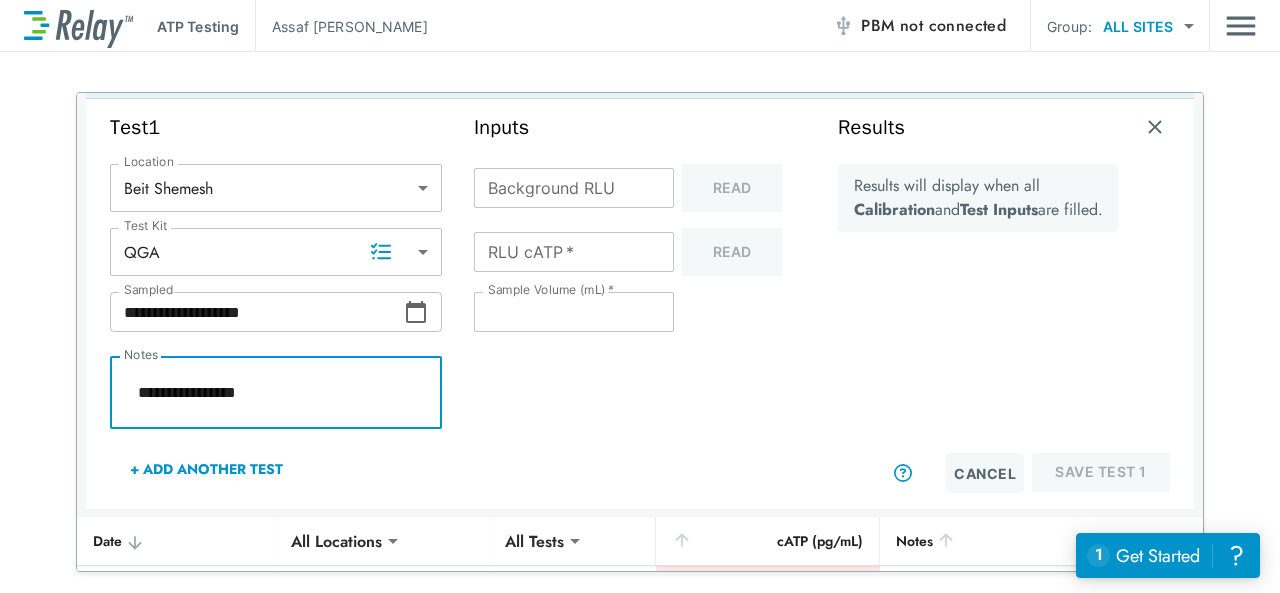 type on "*" 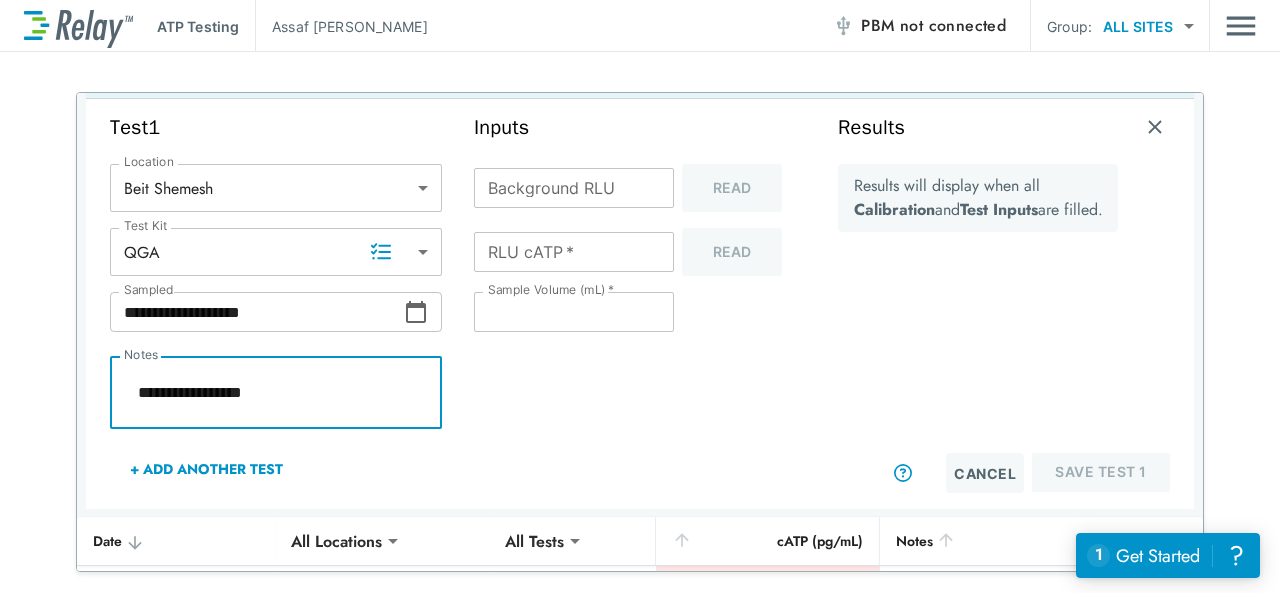 type on "*" 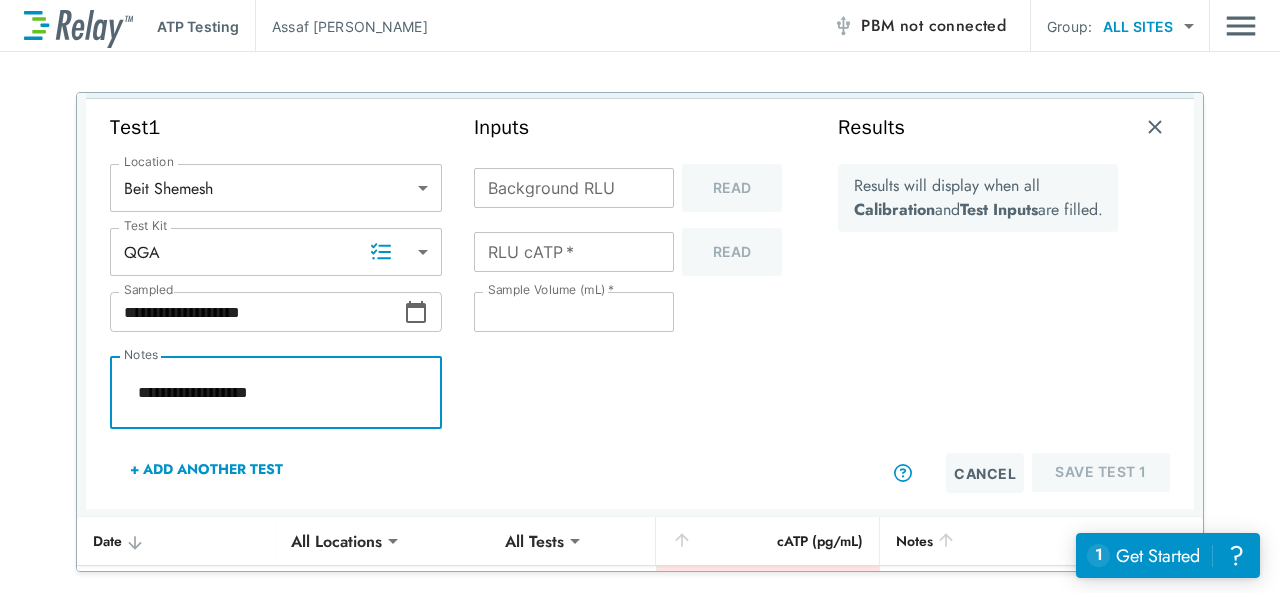 type on "*" 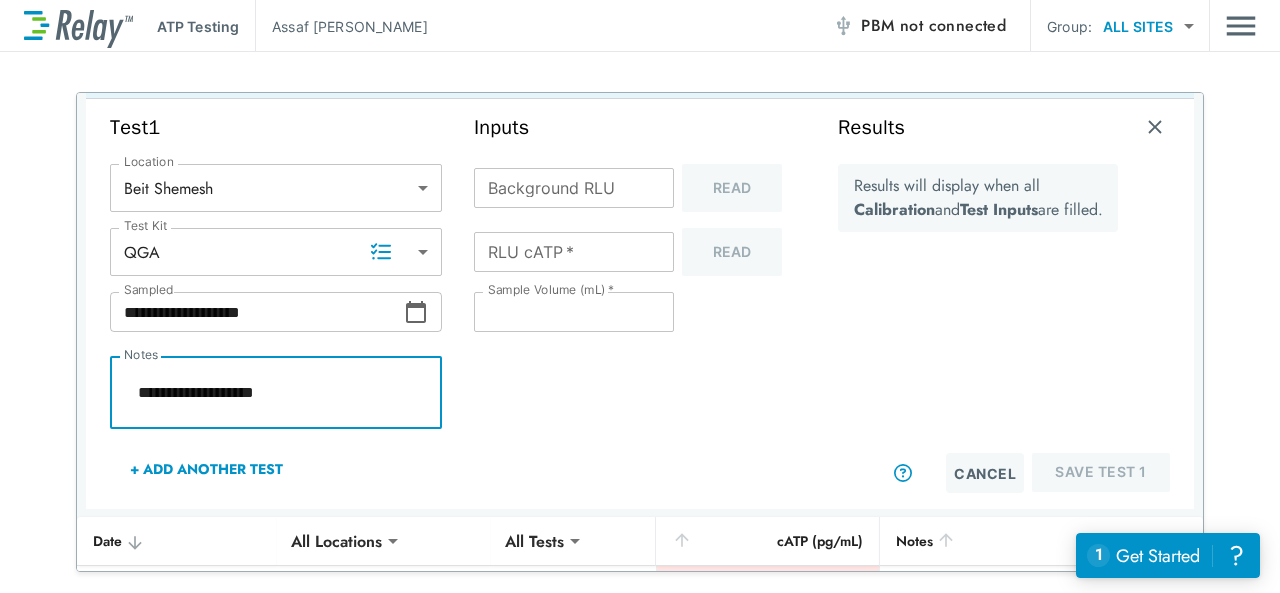 type on "*" 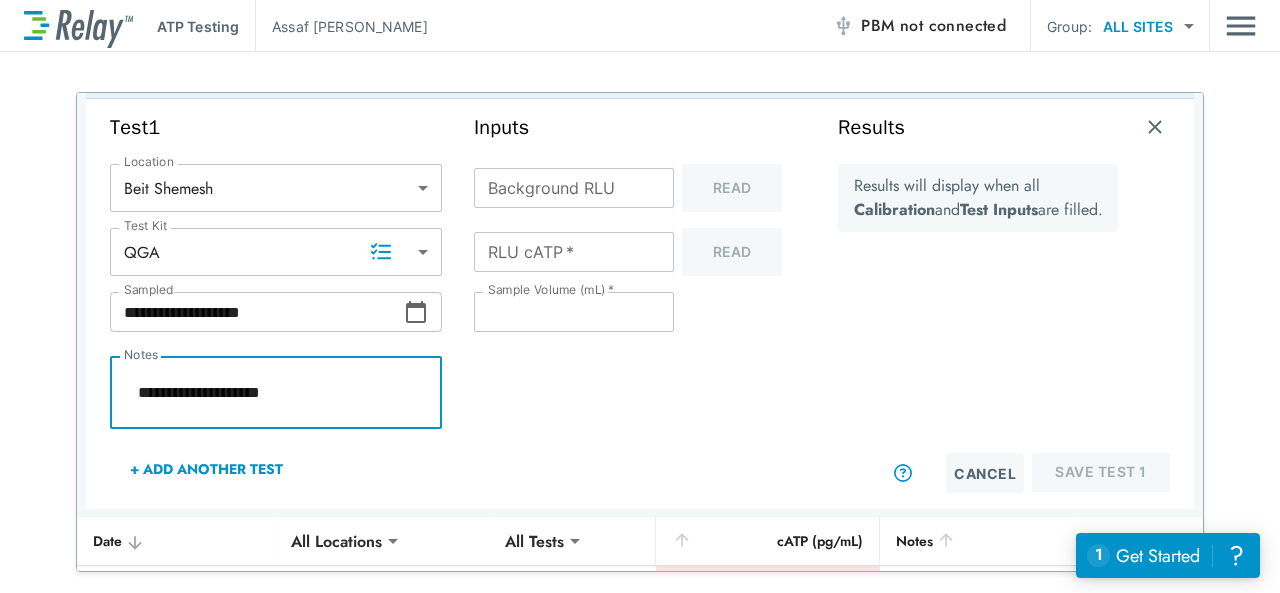 type on "*" 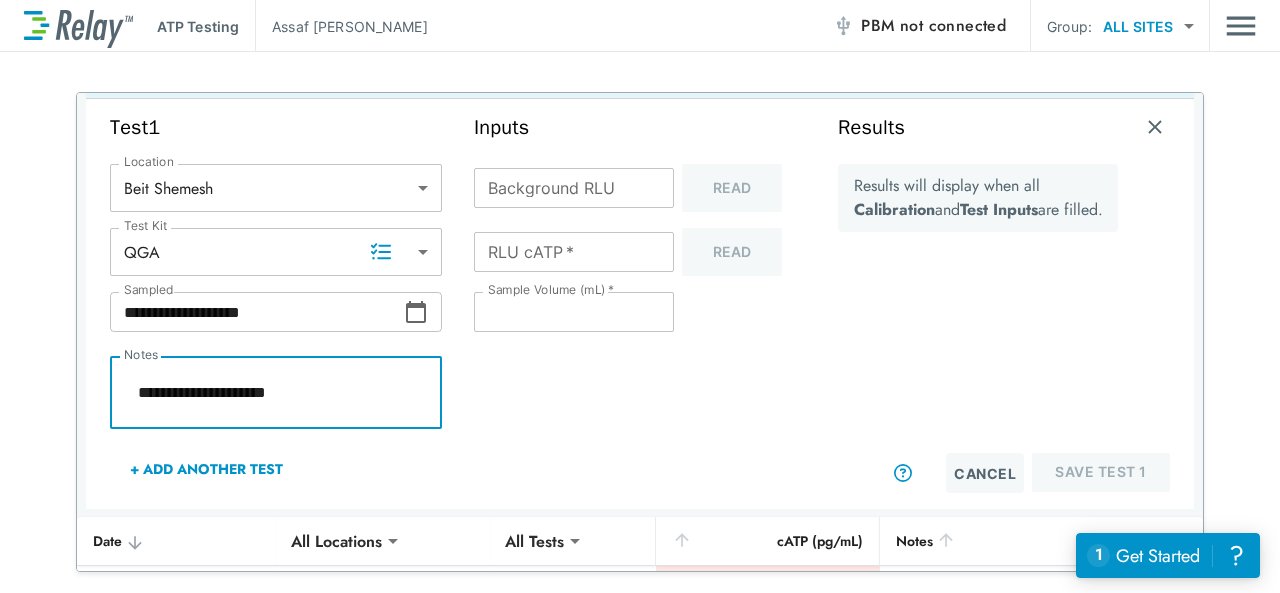 type on "*" 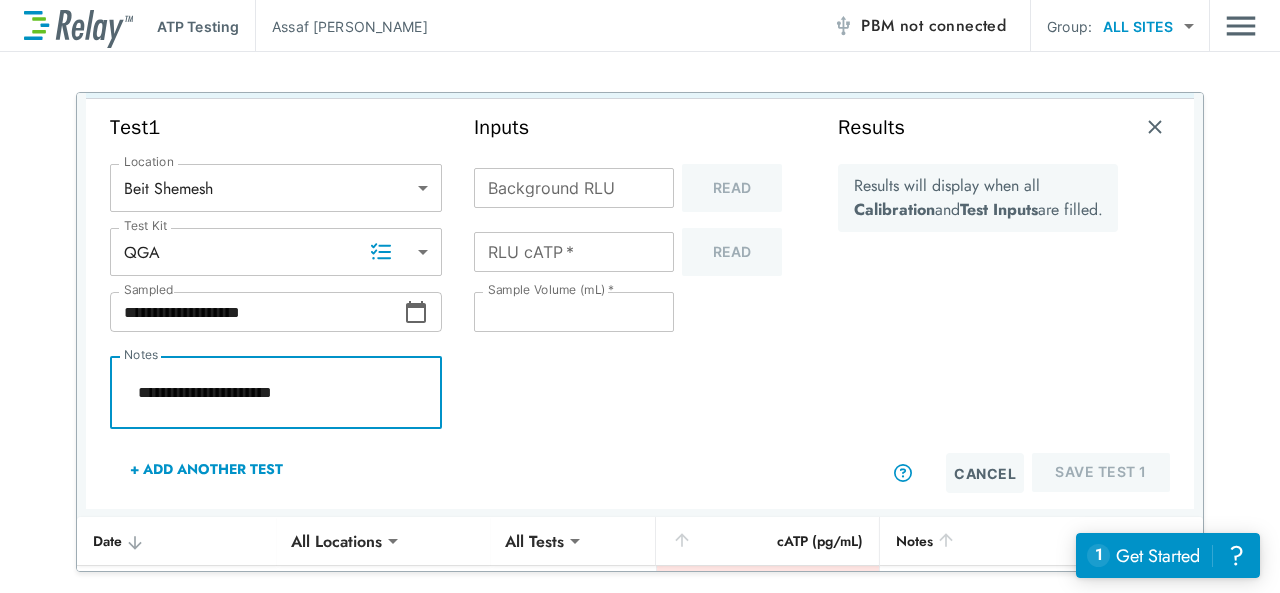 type on "*" 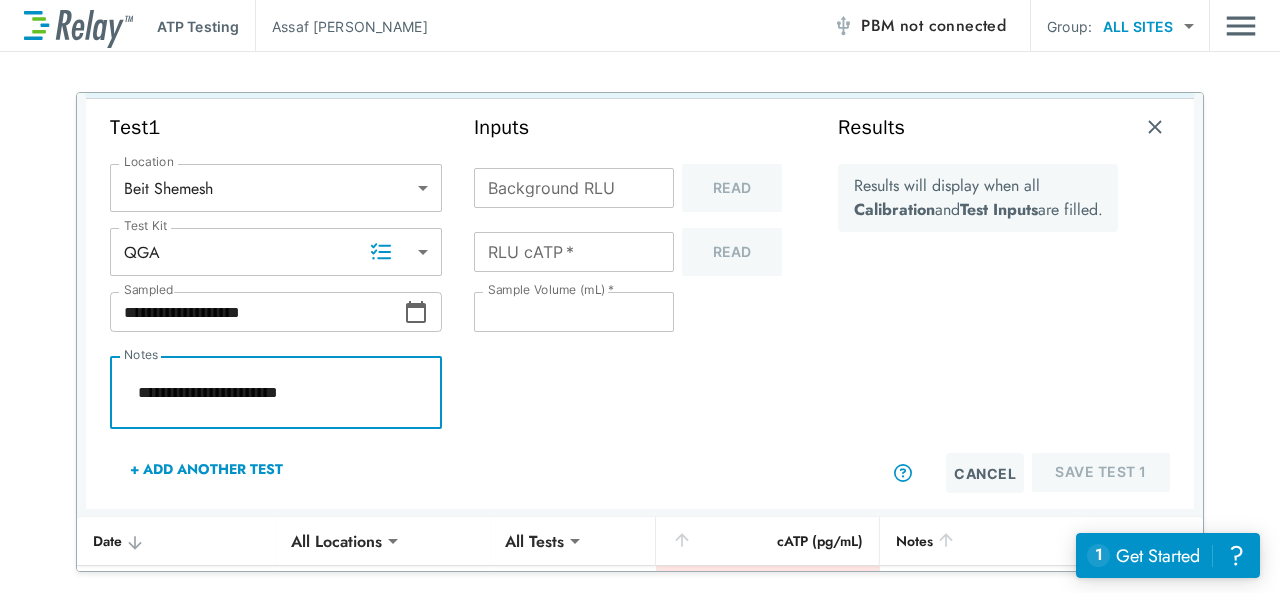 type on "*" 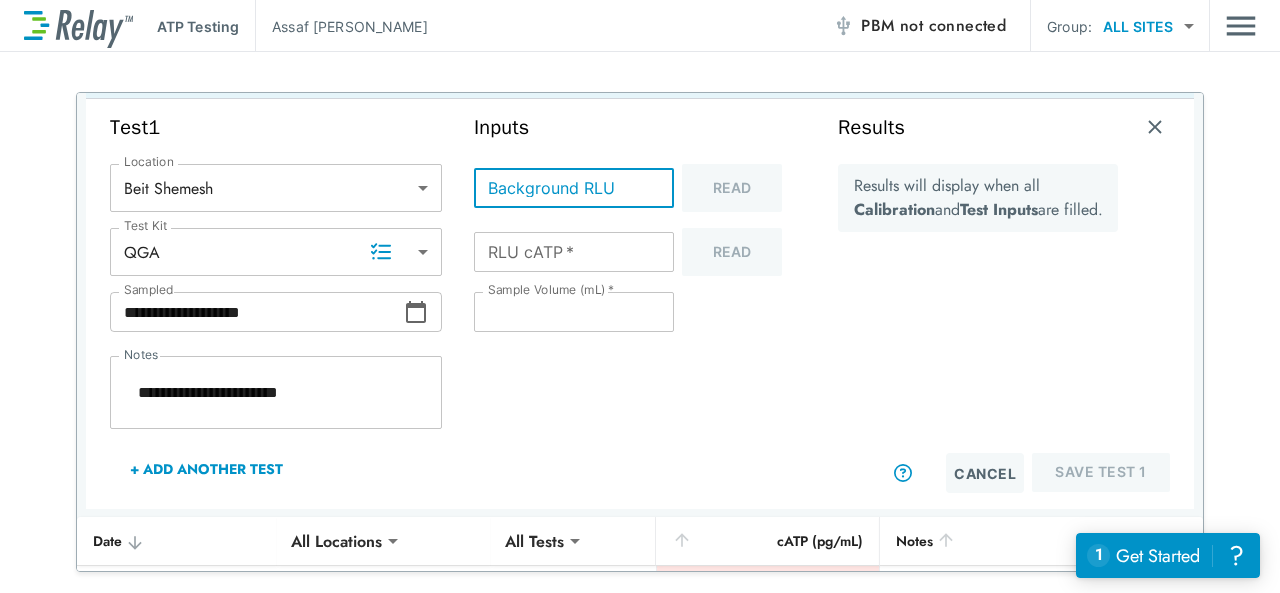 click on "Background RLU" at bounding box center [574, 188] 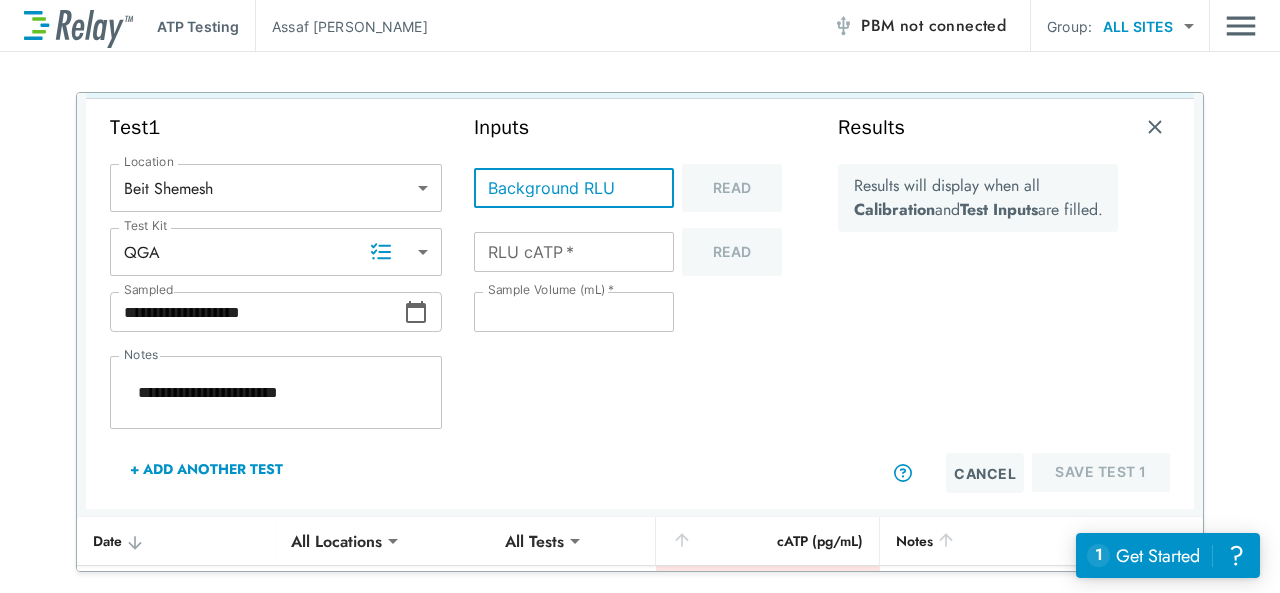 type on "*" 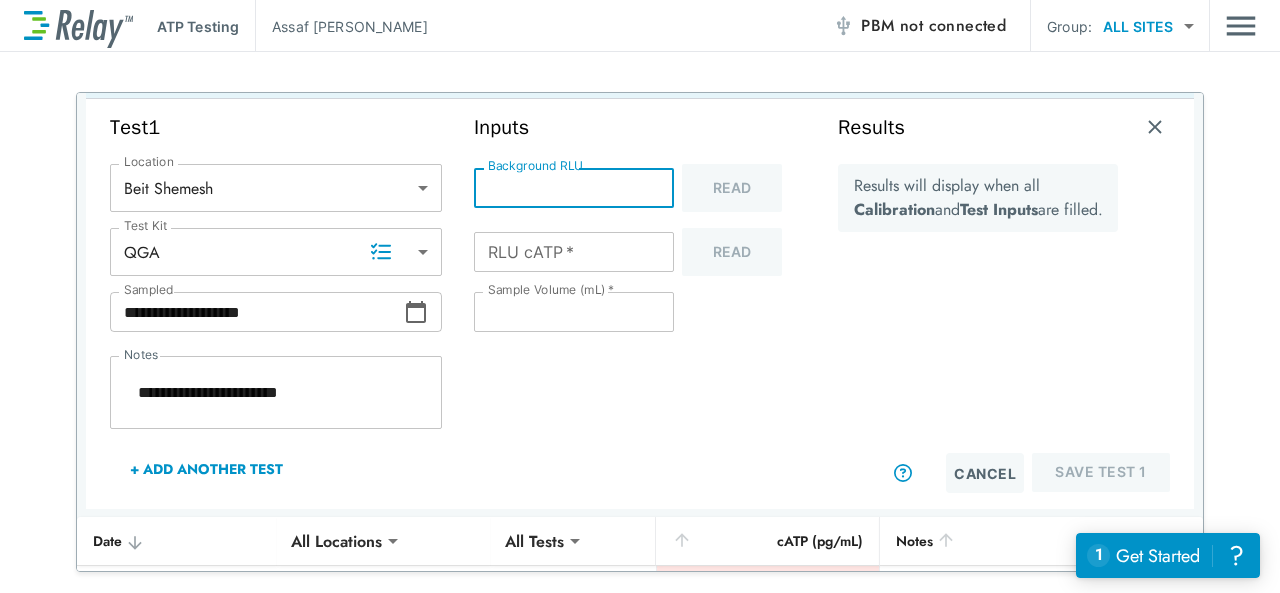 type on "*" 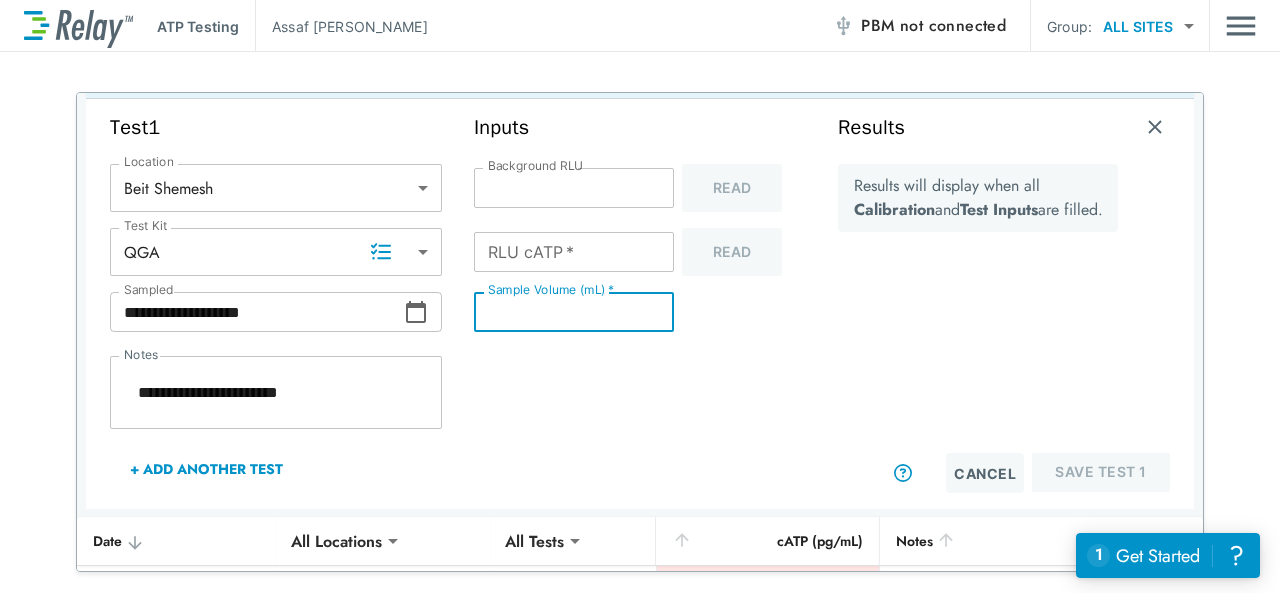 click on "**" at bounding box center [574, 312] 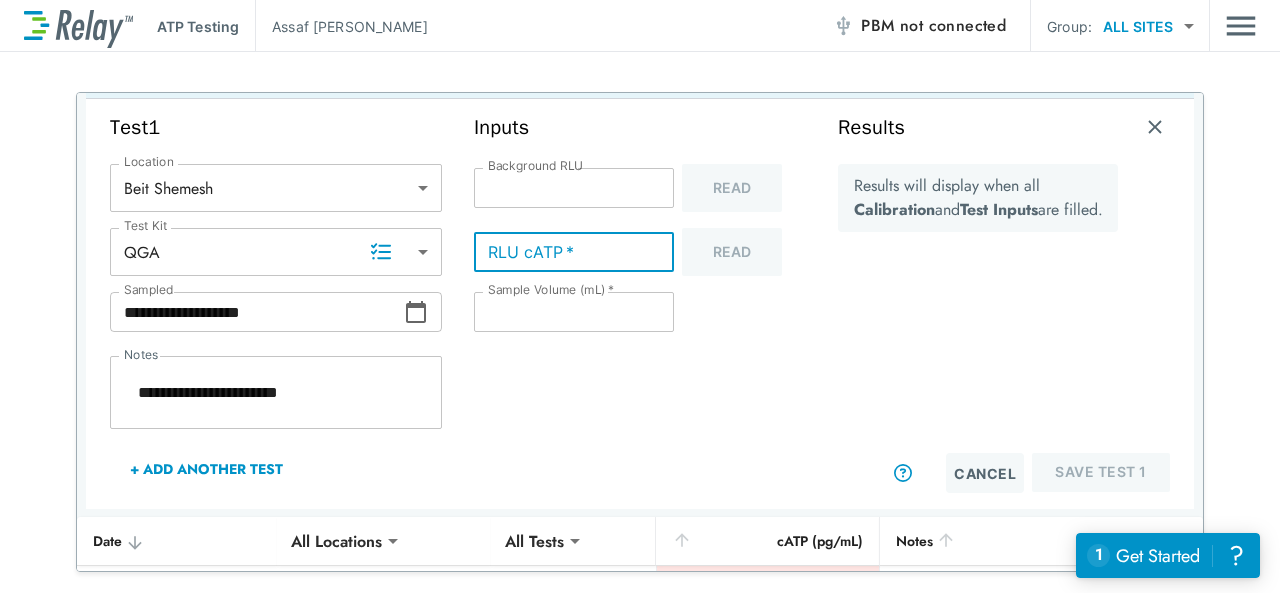 click on "**********" at bounding box center (276, 393) 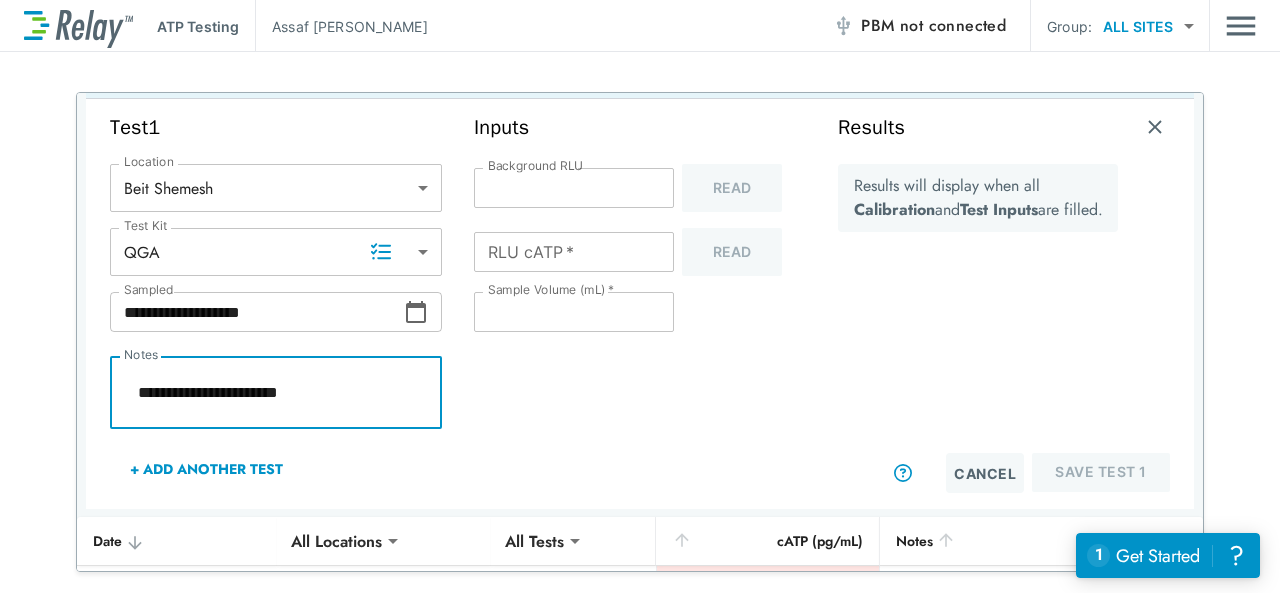 type on "*" 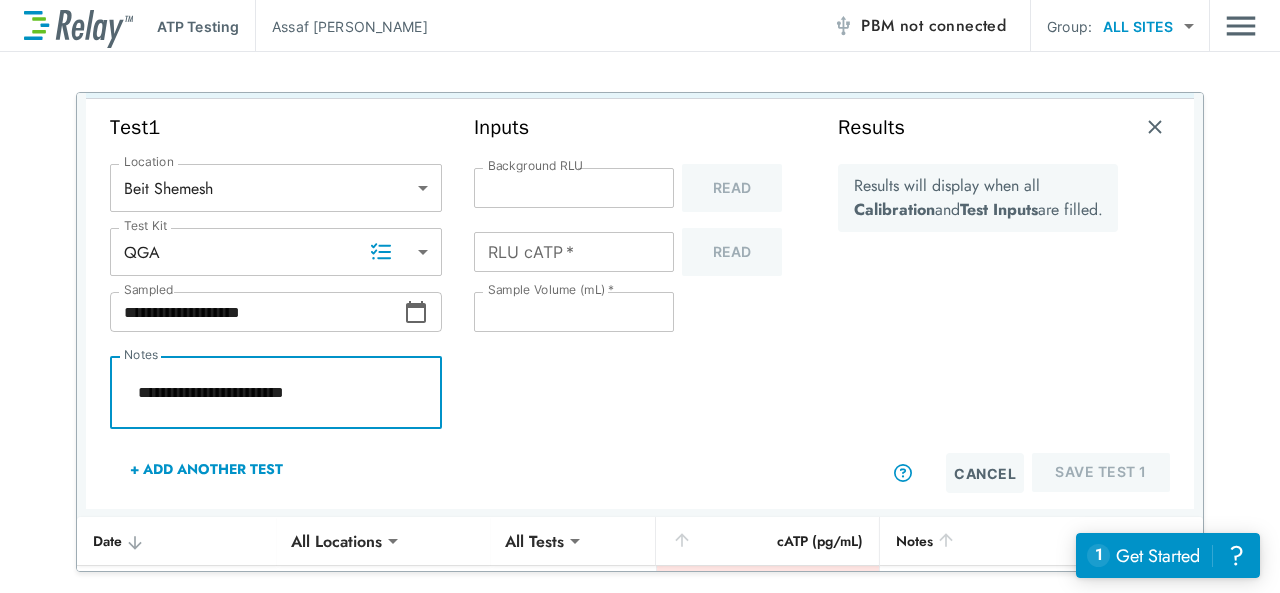 type on "*" 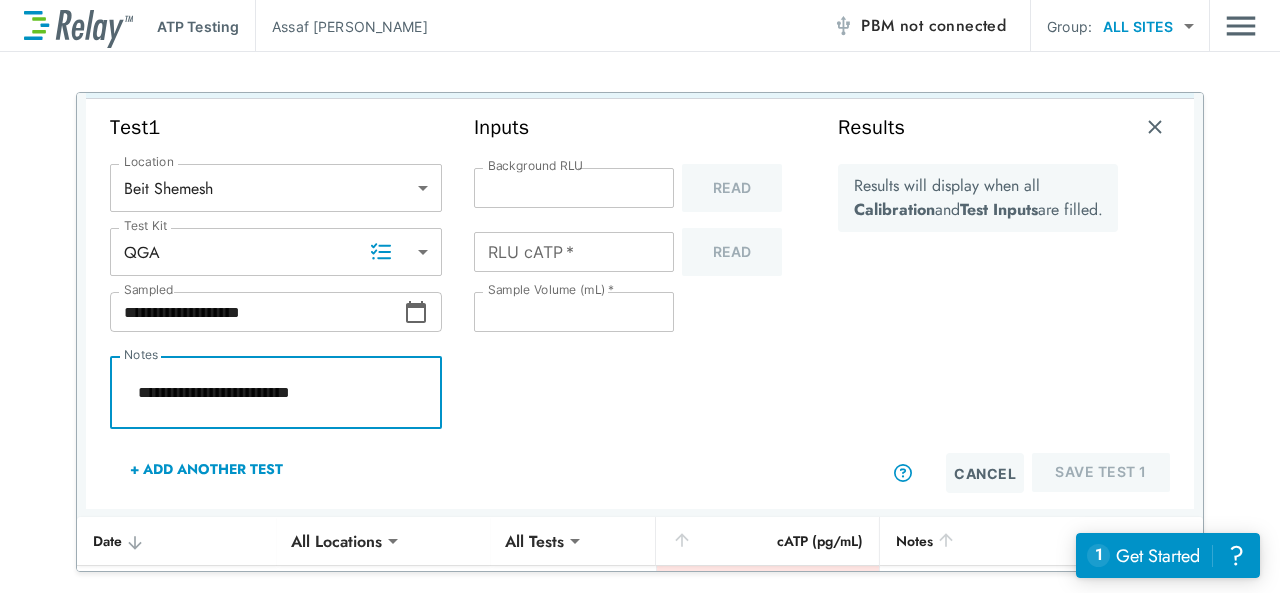 type on "*" 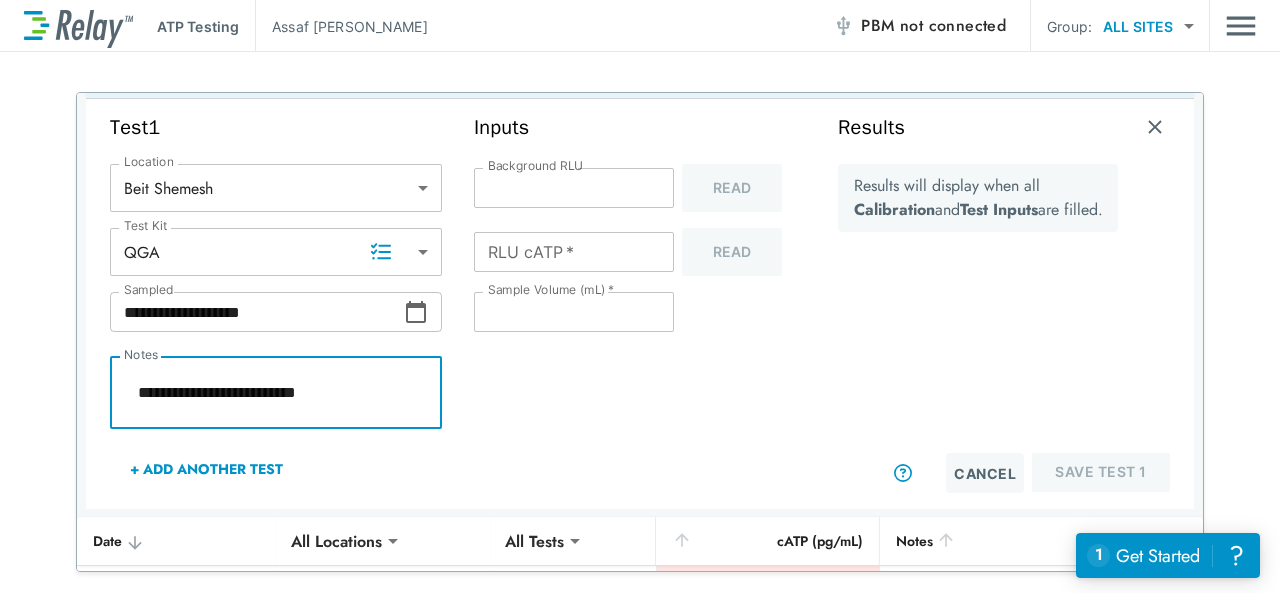 type on "*" 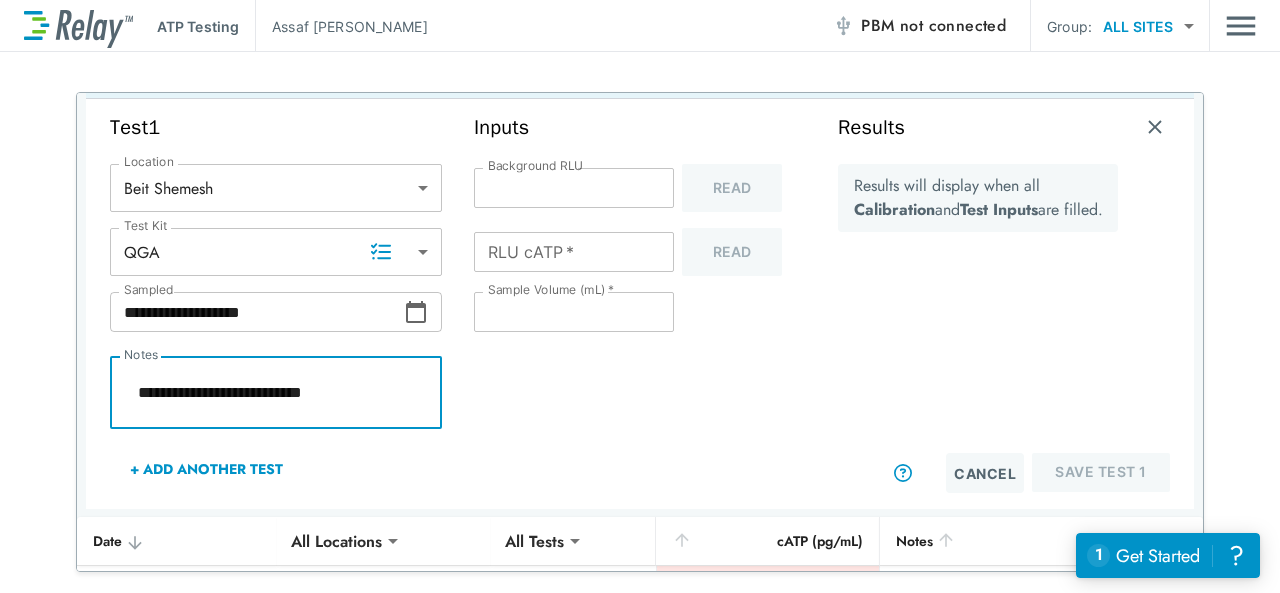 type on "*" 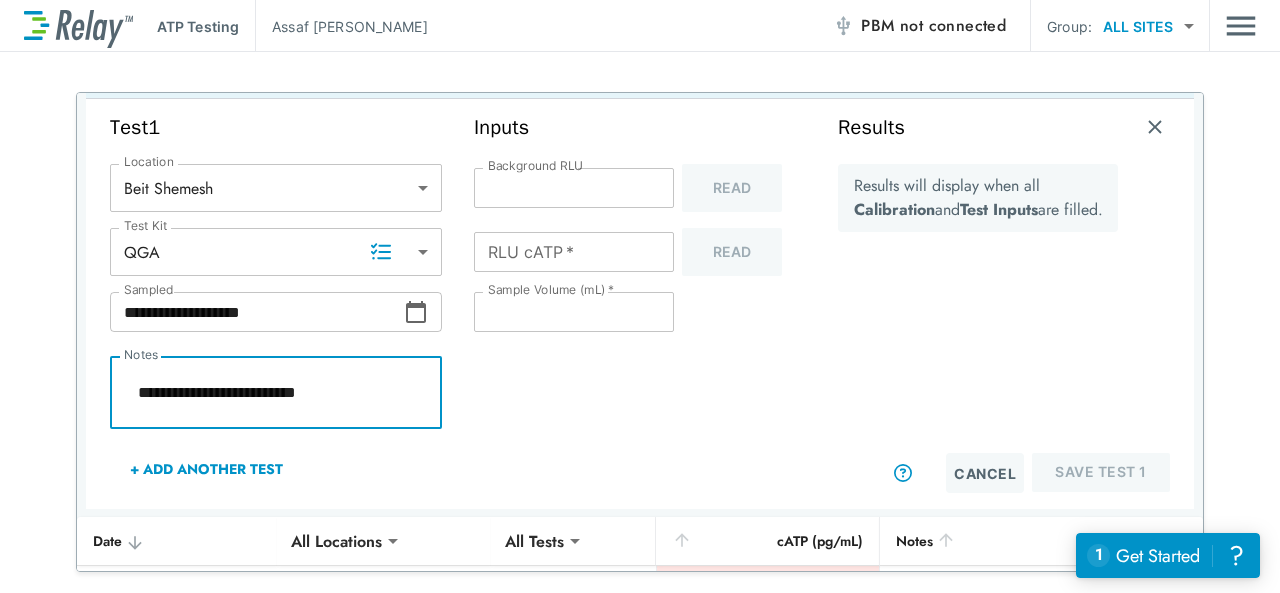 type on "*" 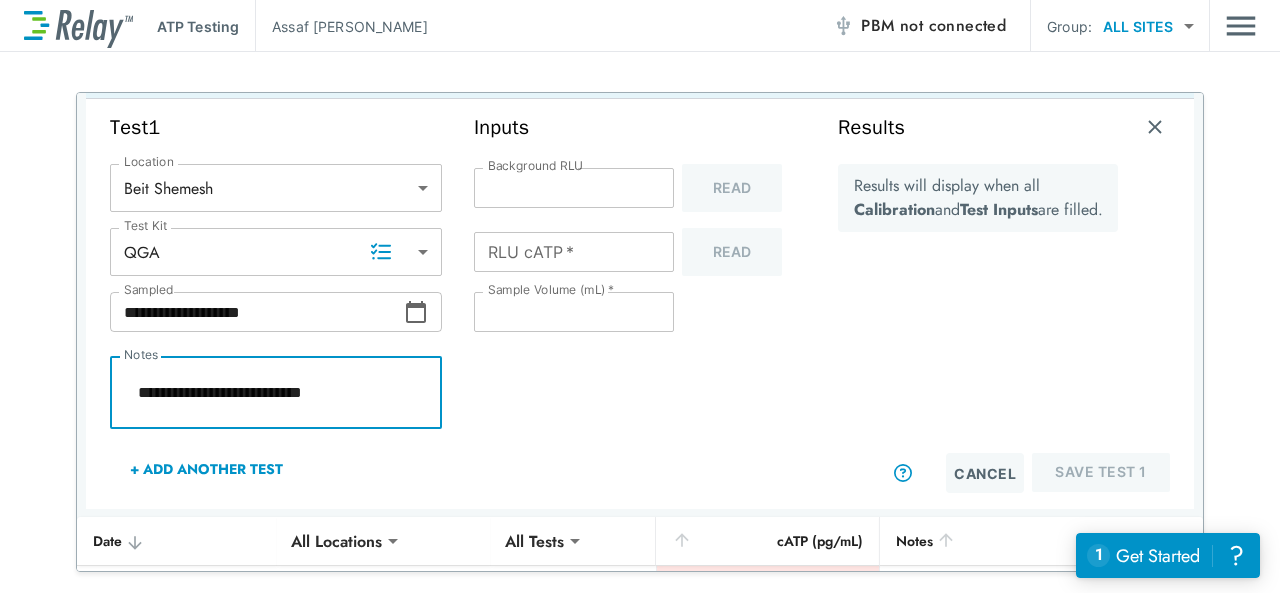 type on "*" 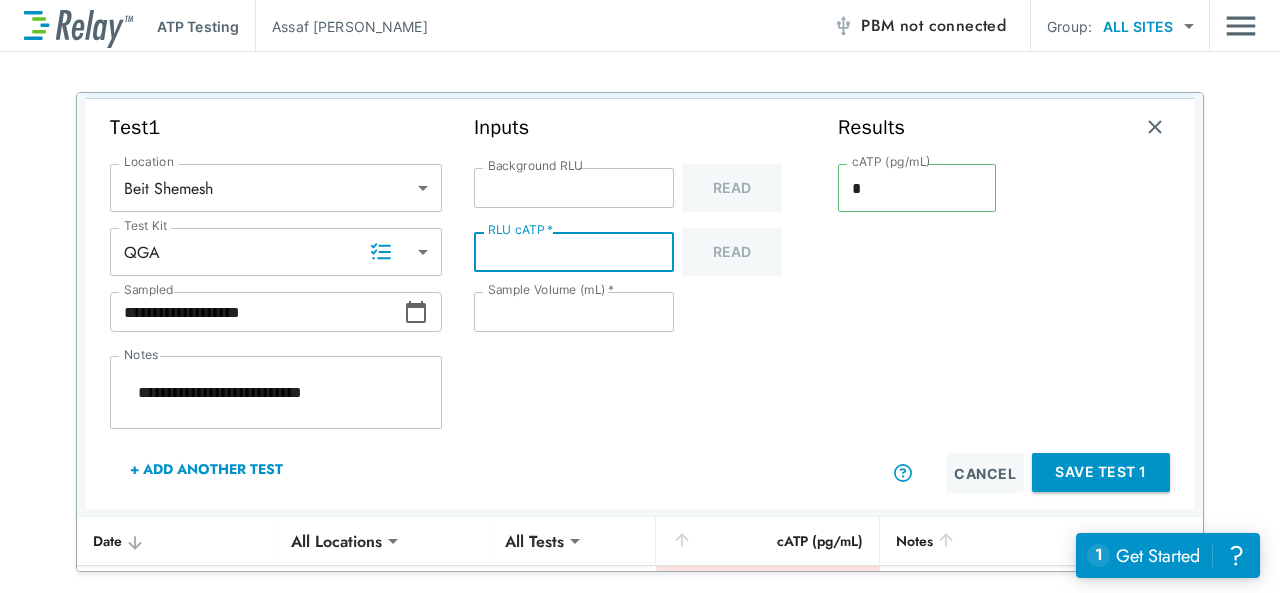 type on "*" 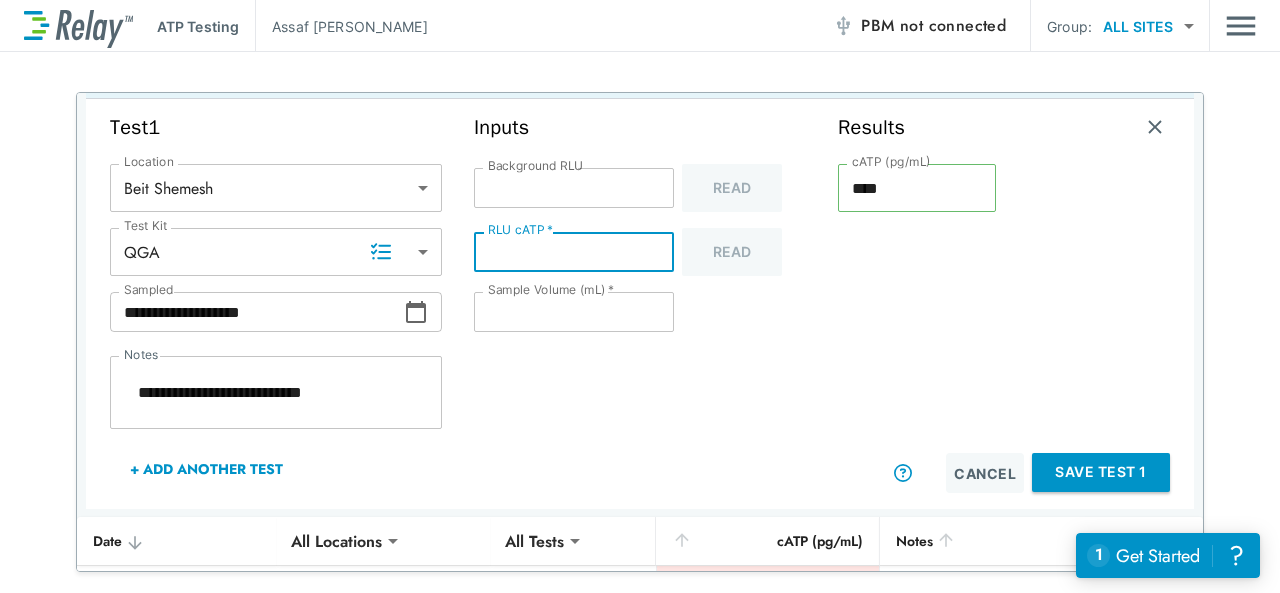 type on "*" 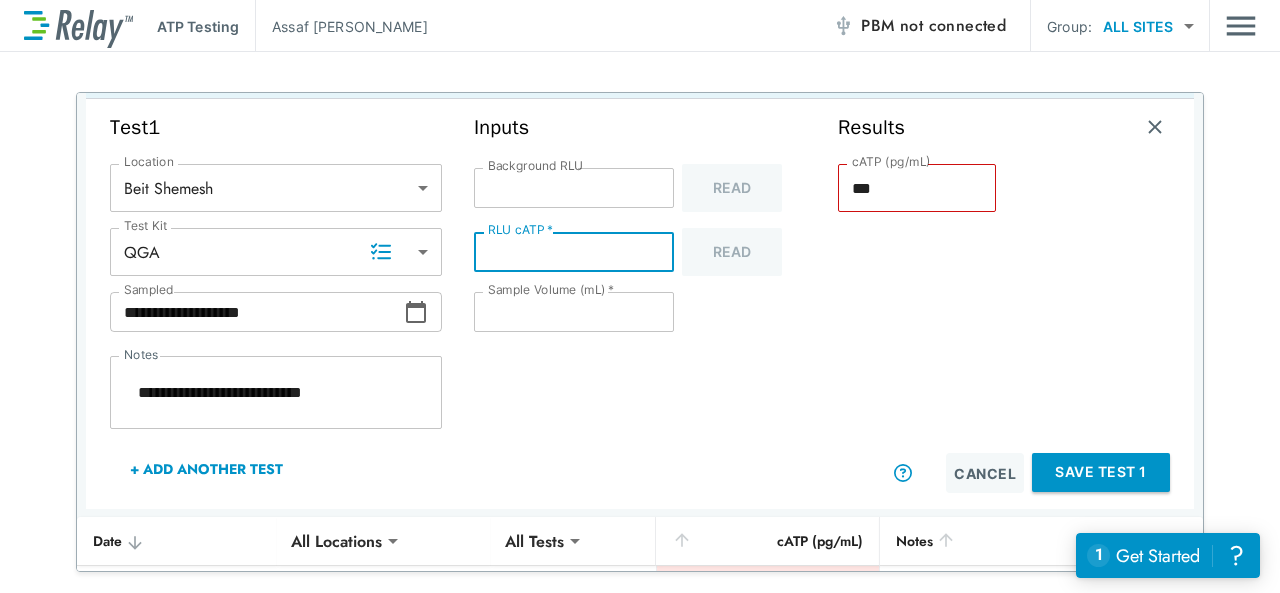 type on "*" 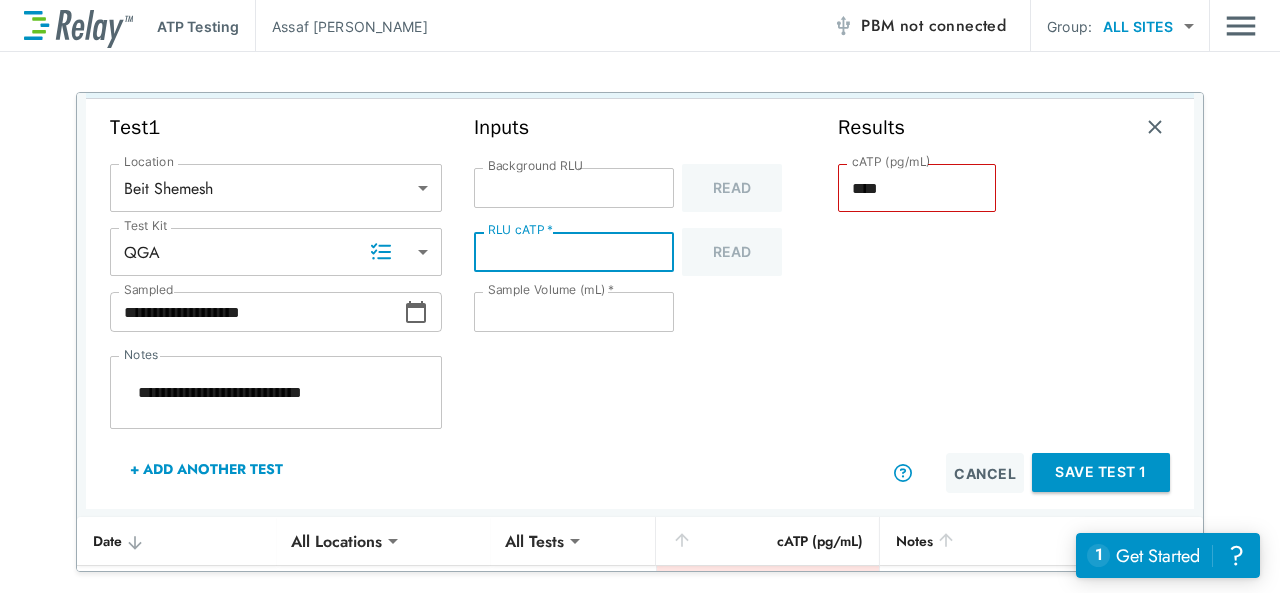 type on "*" 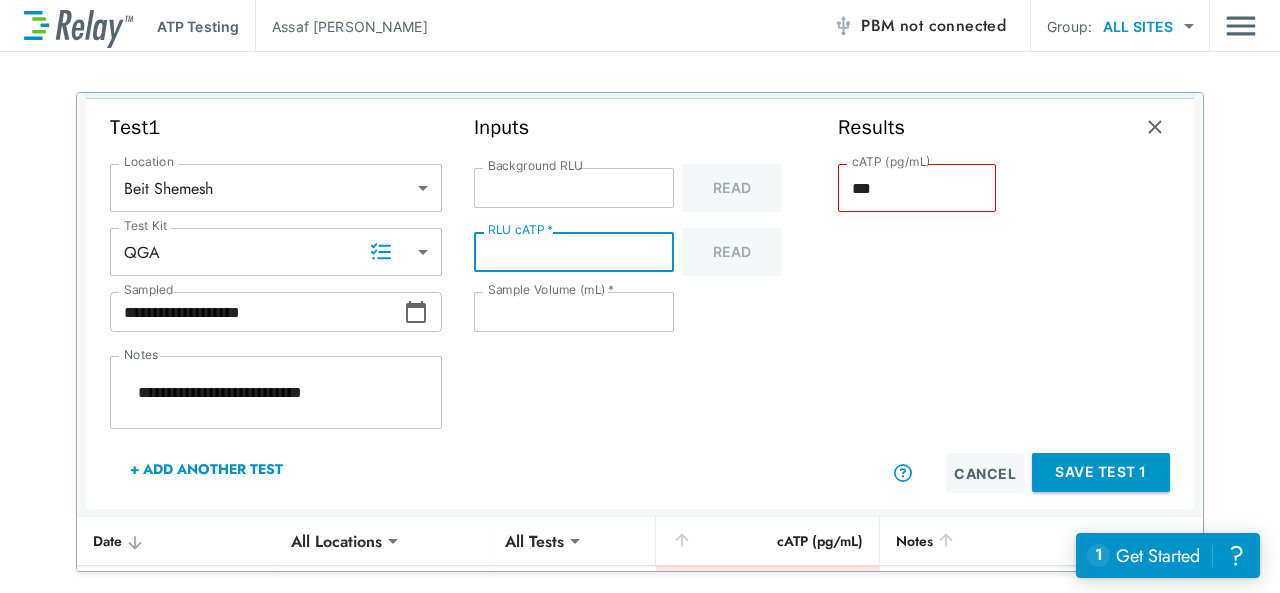 type on "*" 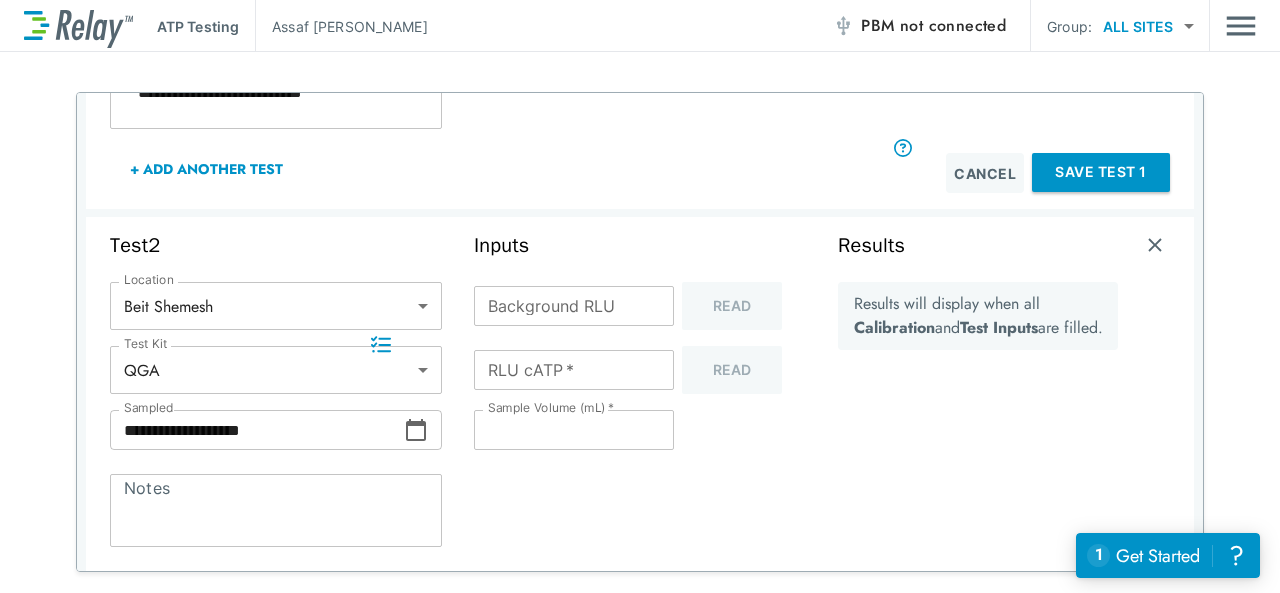 scroll, scrollTop: 600, scrollLeft: 0, axis: vertical 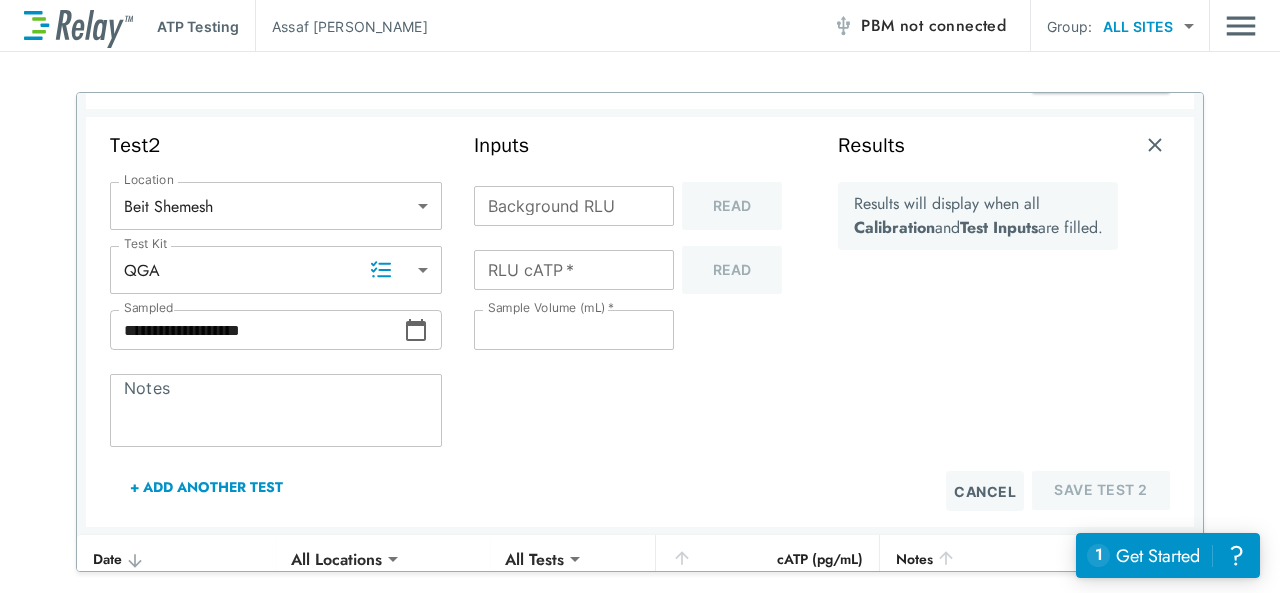 click on "Notes" at bounding box center (276, 411) 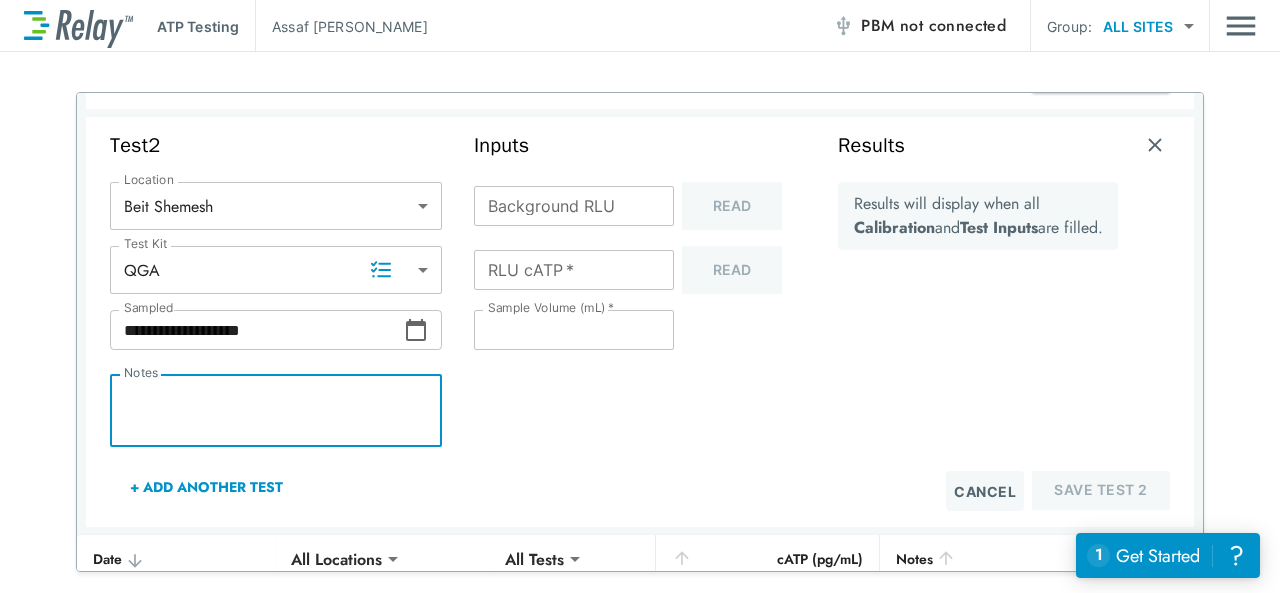 type on "*" 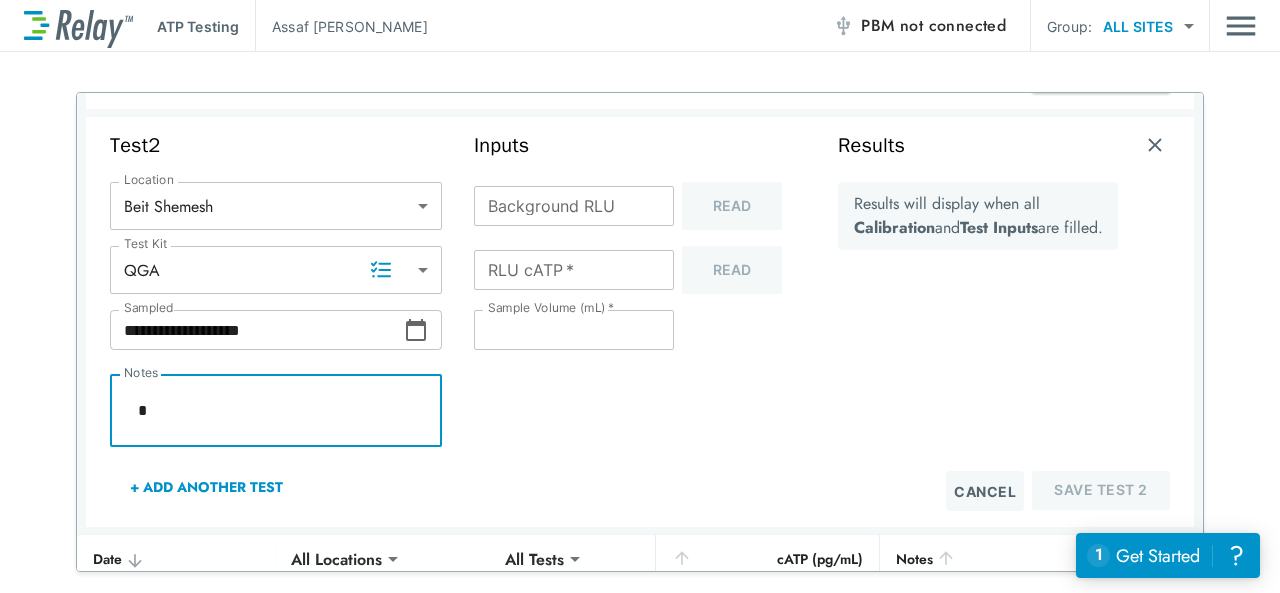 type on "*" 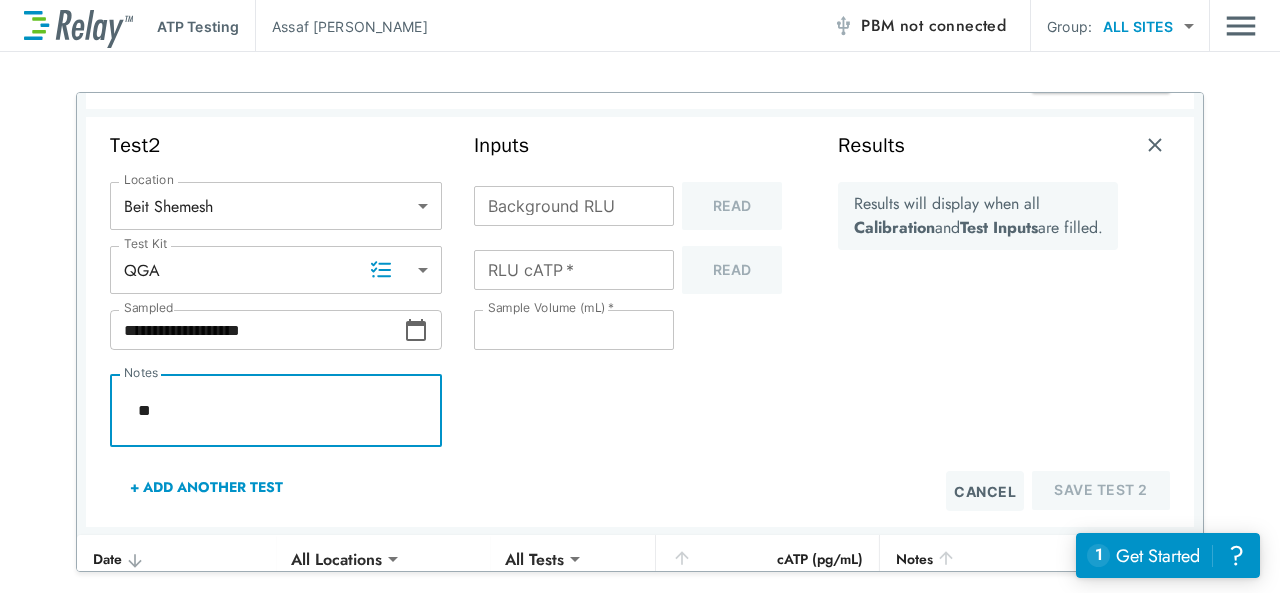 type on "*" 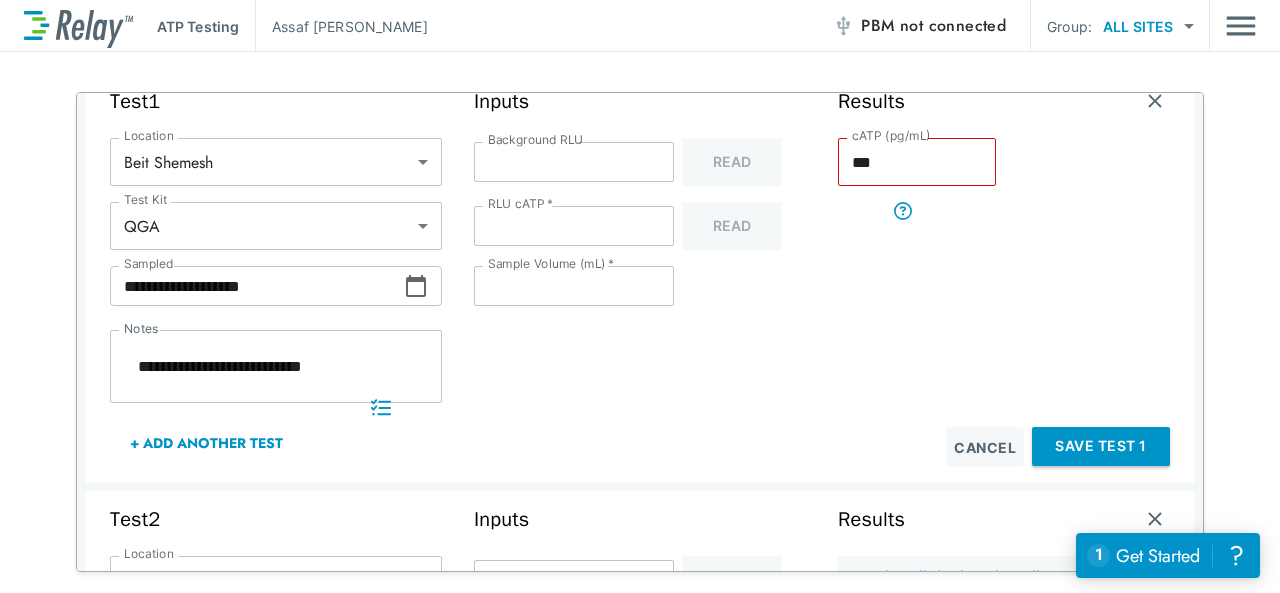 scroll, scrollTop: 200, scrollLeft: 0, axis: vertical 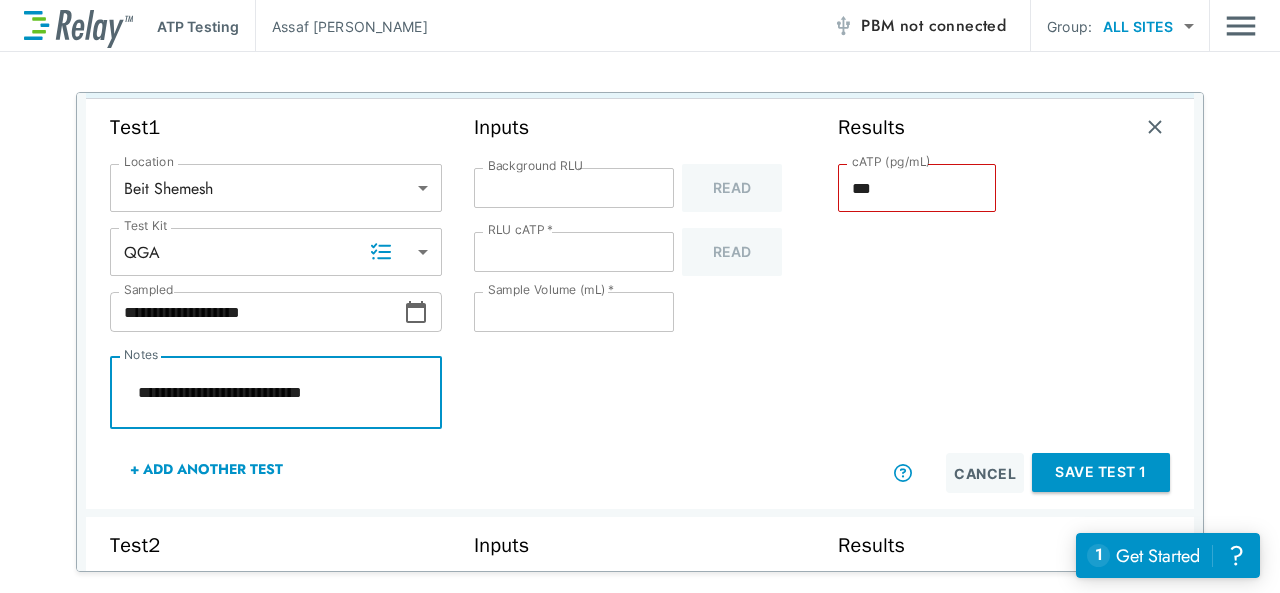 drag, startPoint x: 119, startPoint y: 393, endPoint x: 284, endPoint y: 399, distance: 165.10905 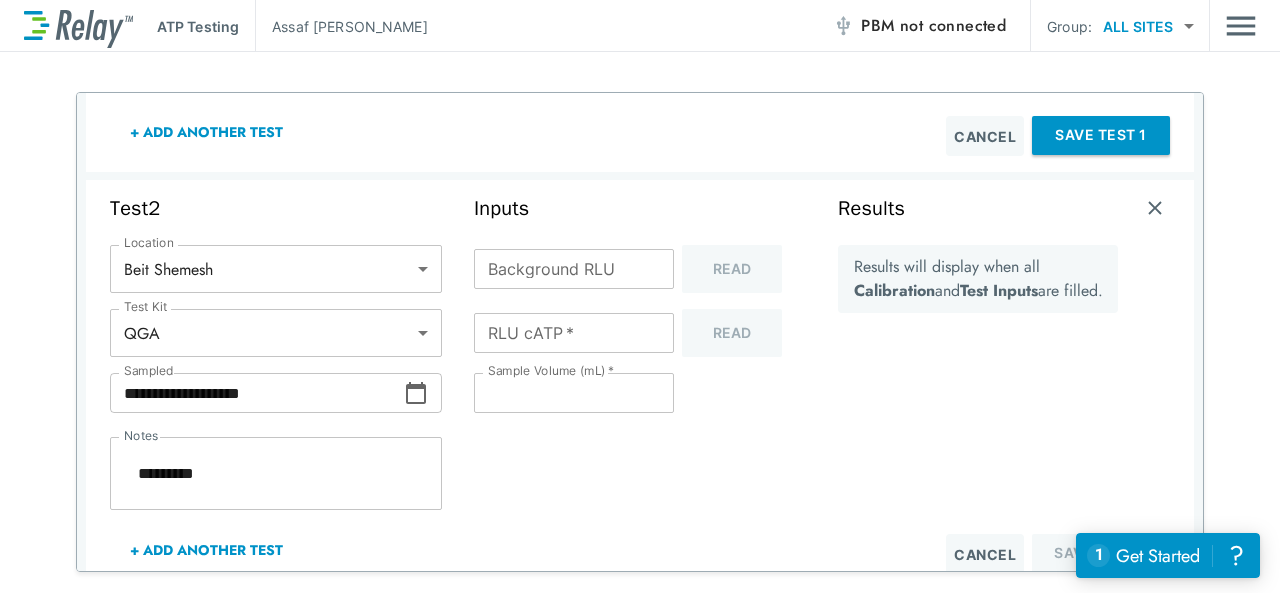 scroll, scrollTop: 662, scrollLeft: 0, axis: vertical 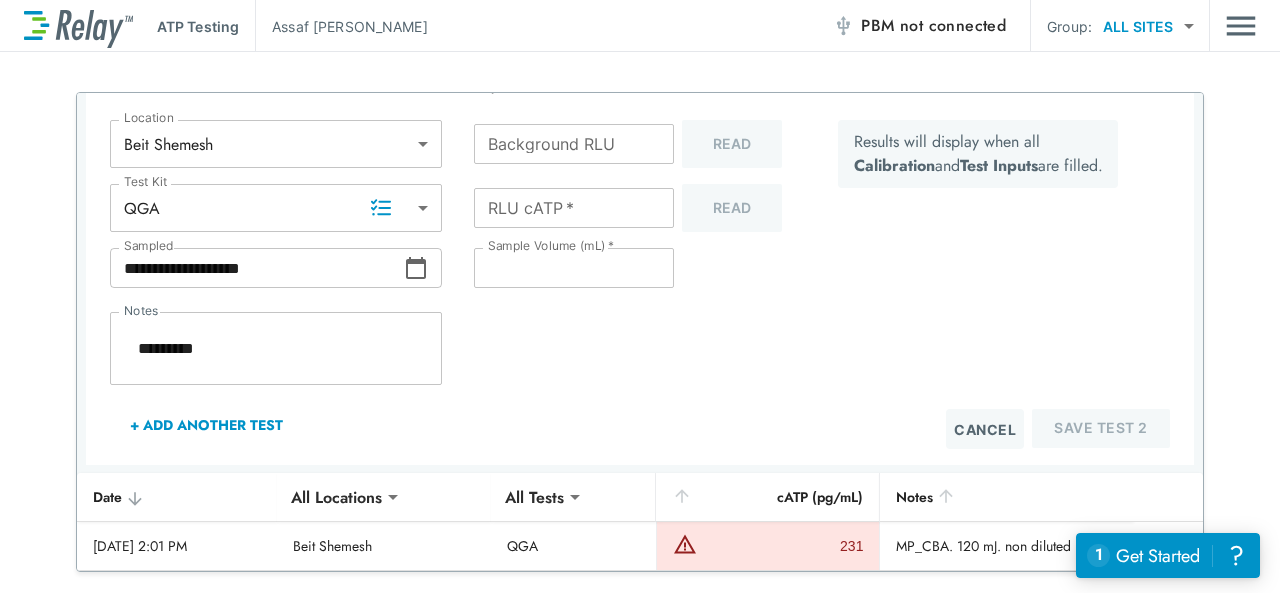 click on "*********" at bounding box center (276, 349) 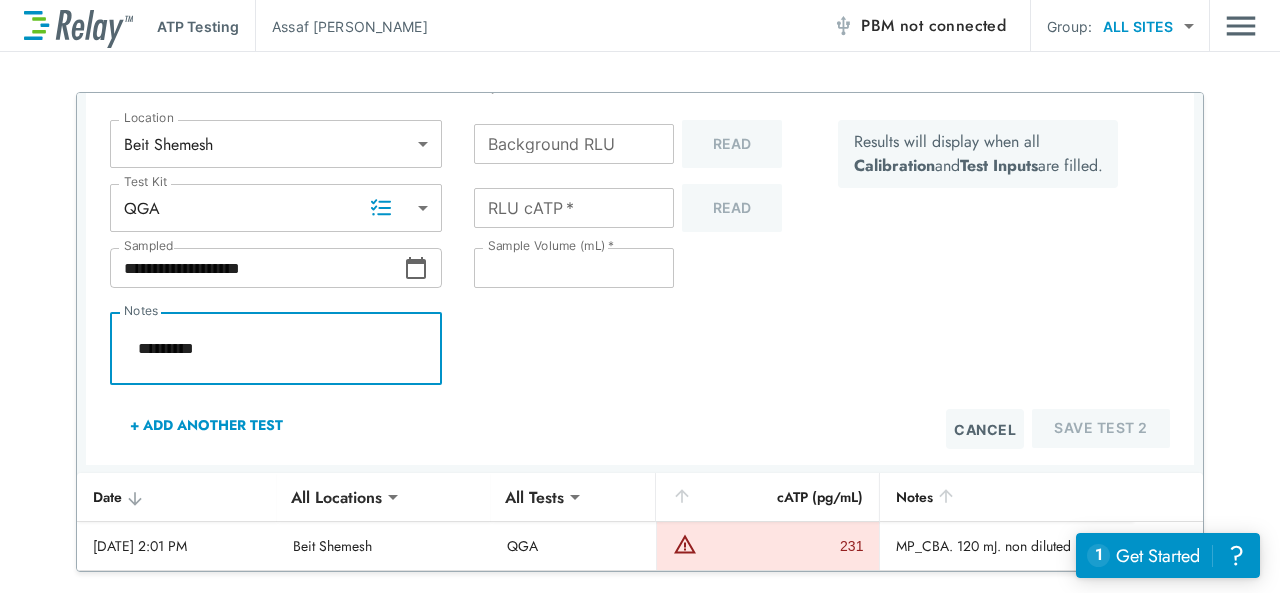 paste on "**********" 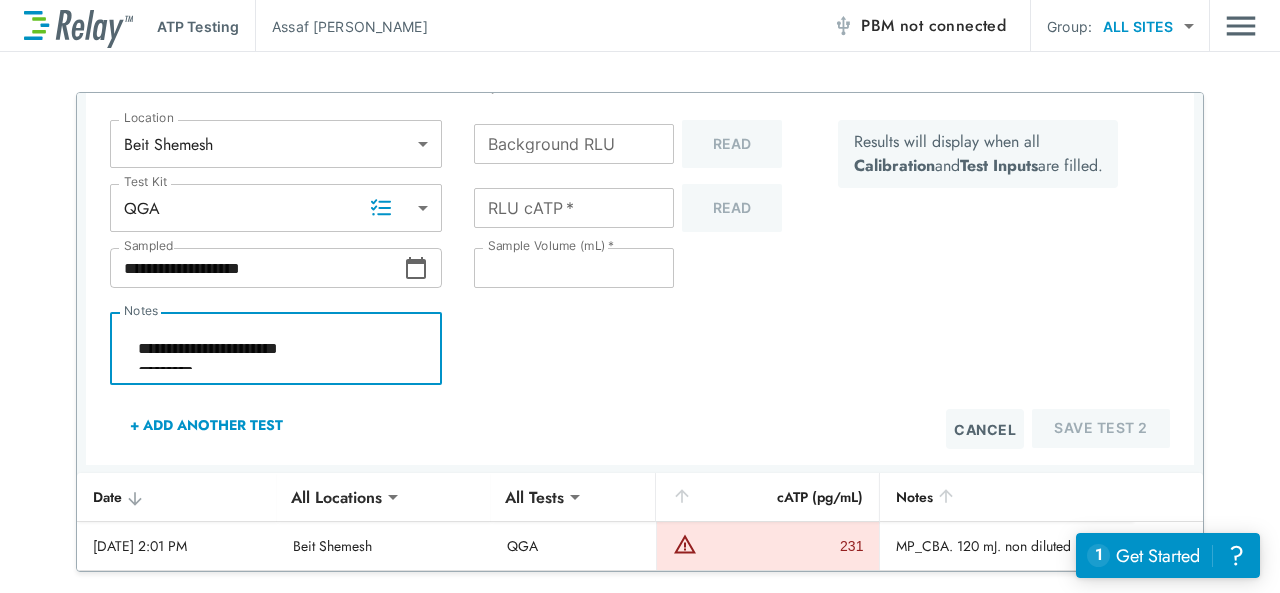 scroll, scrollTop: 15, scrollLeft: 0, axis: vertical 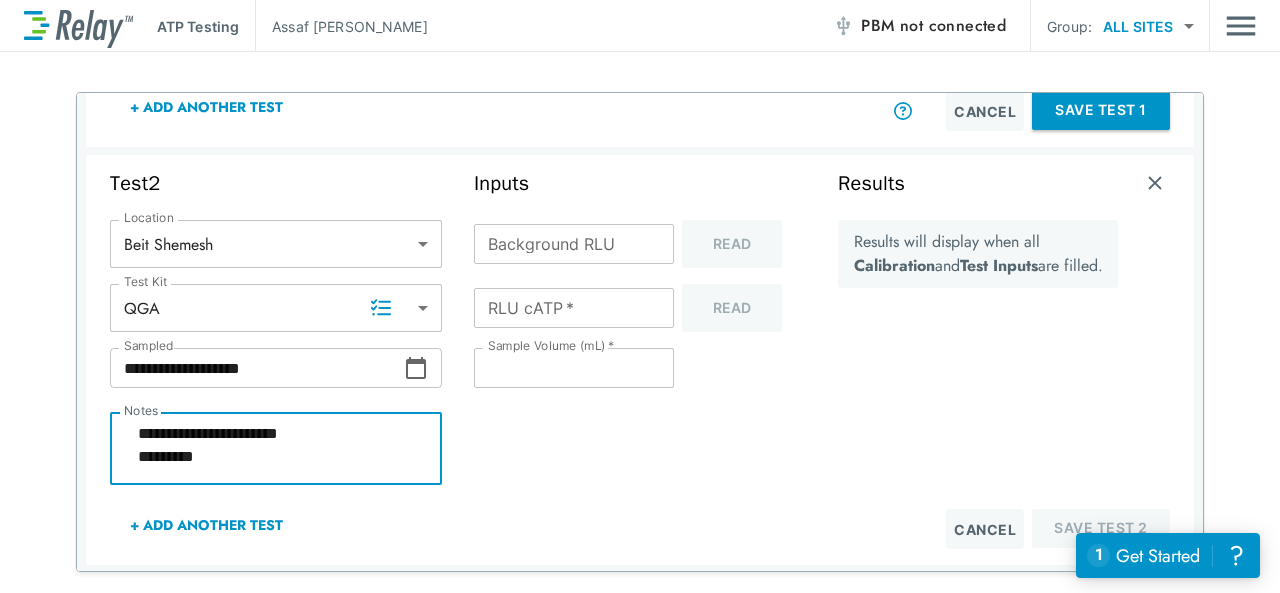 click on "Background RLU" at bounding box center (574, 244) 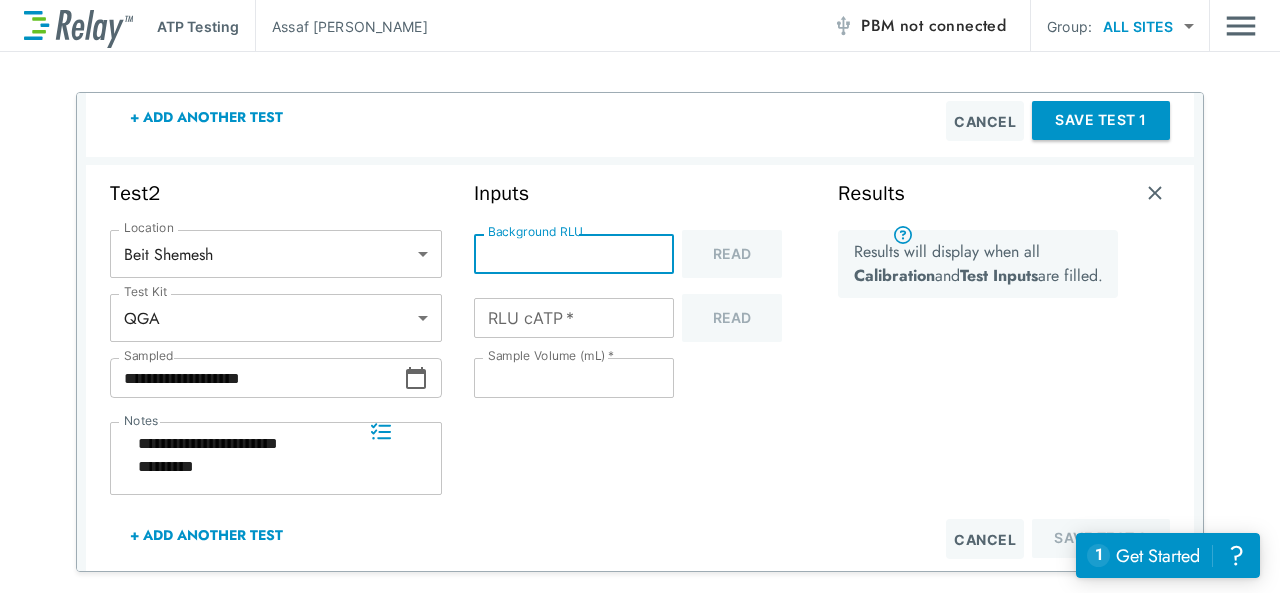 scroll, scrollTop: 662, scrollLeft: 0, axis: vertical 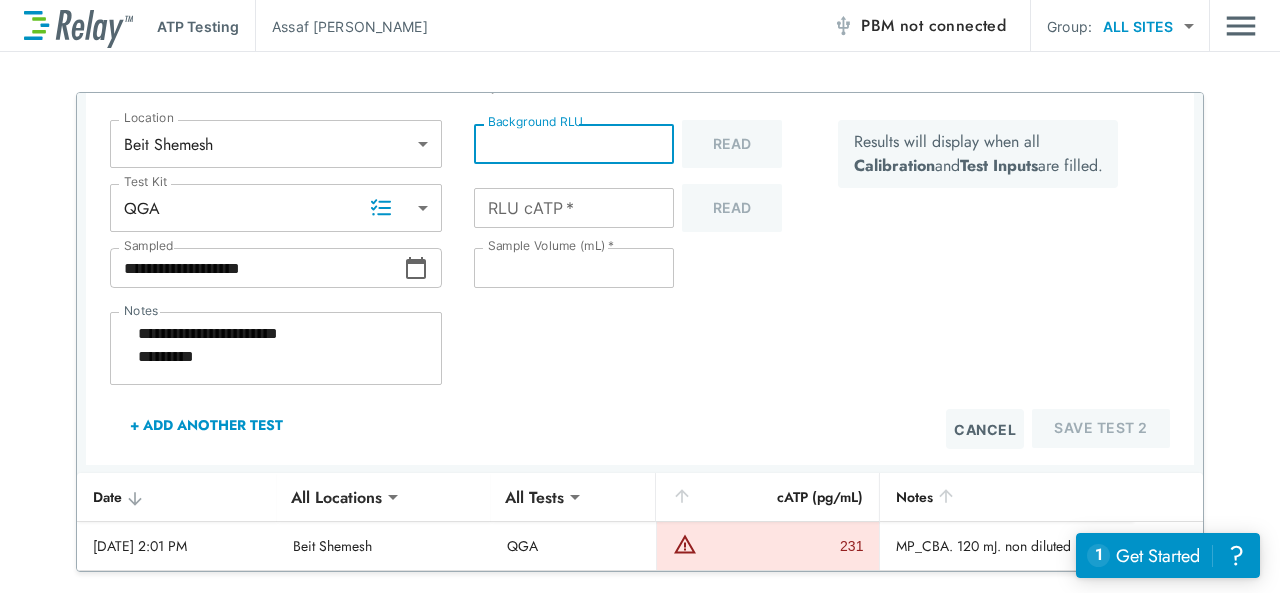 click on "**" at bounding box center (574, 268) 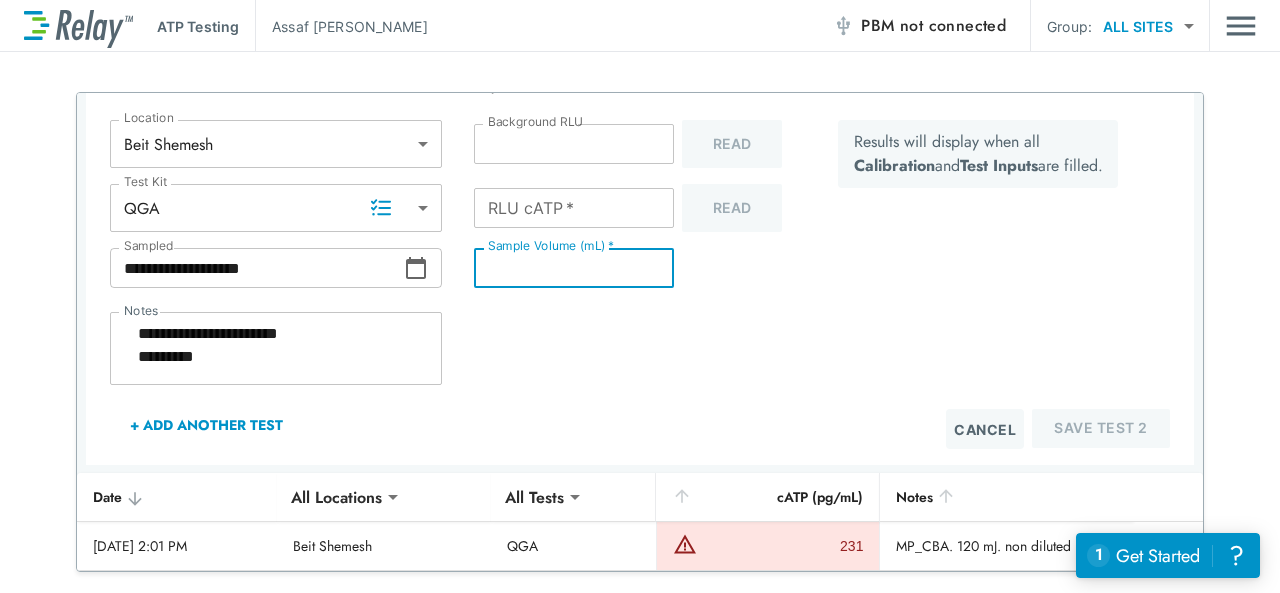 click on "**" at bounding box center [574, 268] 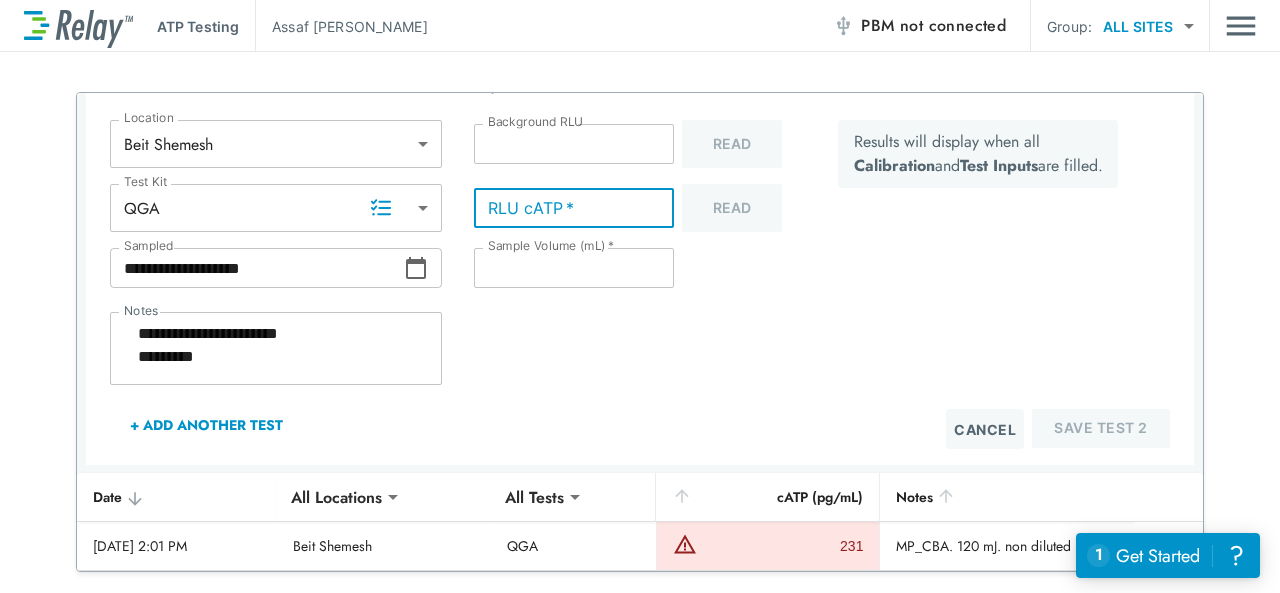 click on "RLU cATP   *" at bounding box center (574, 208) 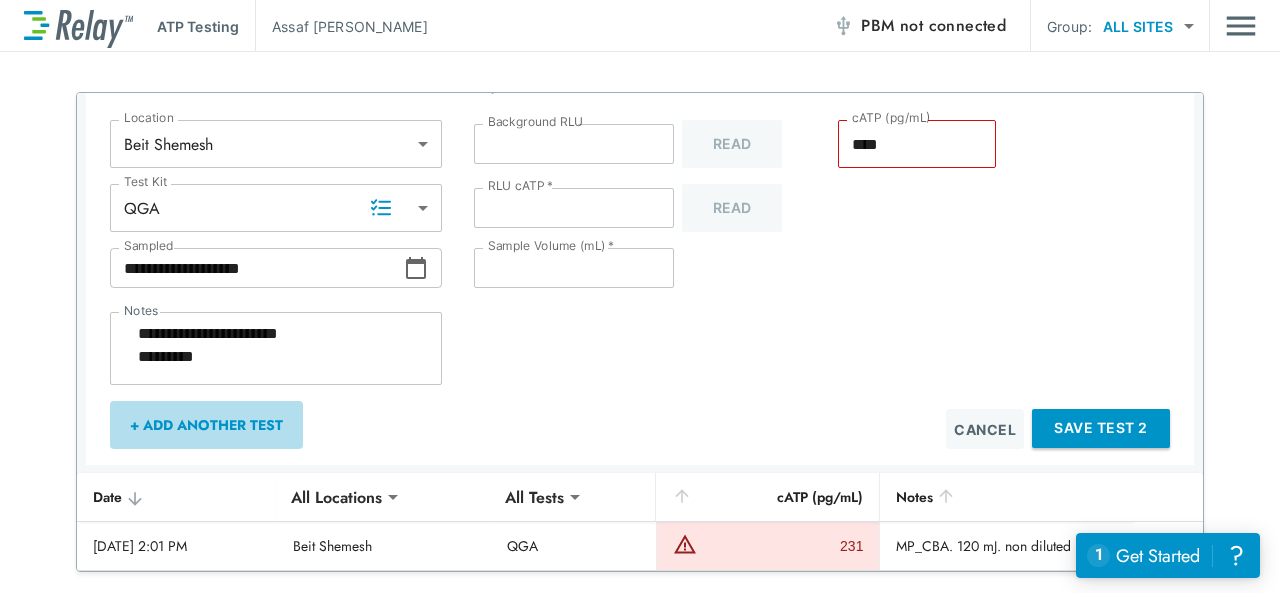 click on "+ Add Another Test" at bounding box center [206, 425] 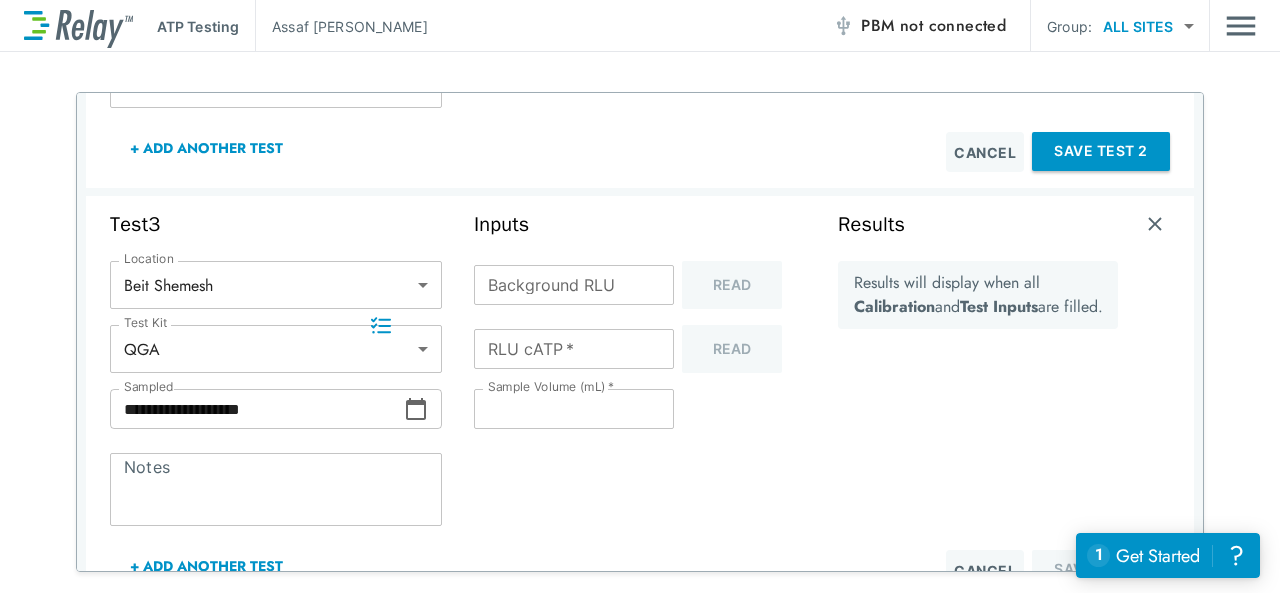 scroll, scrollTop: 962, scrollLeft: 0, axis: vertical 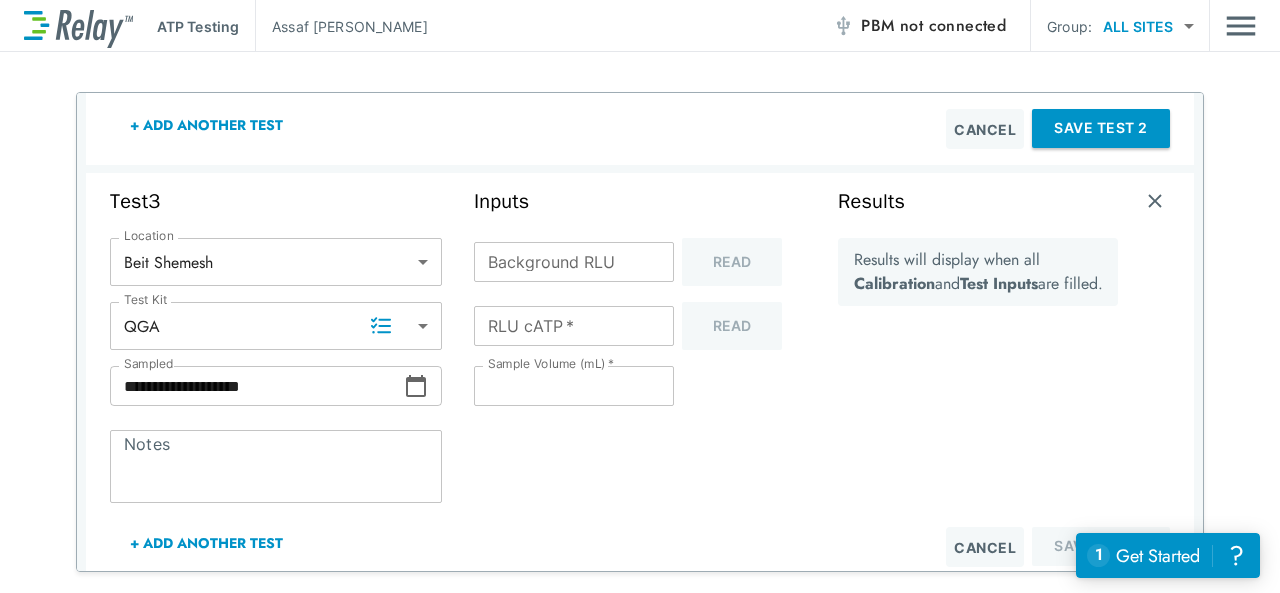 click on "* Notes" at bounding box center [276, 466] 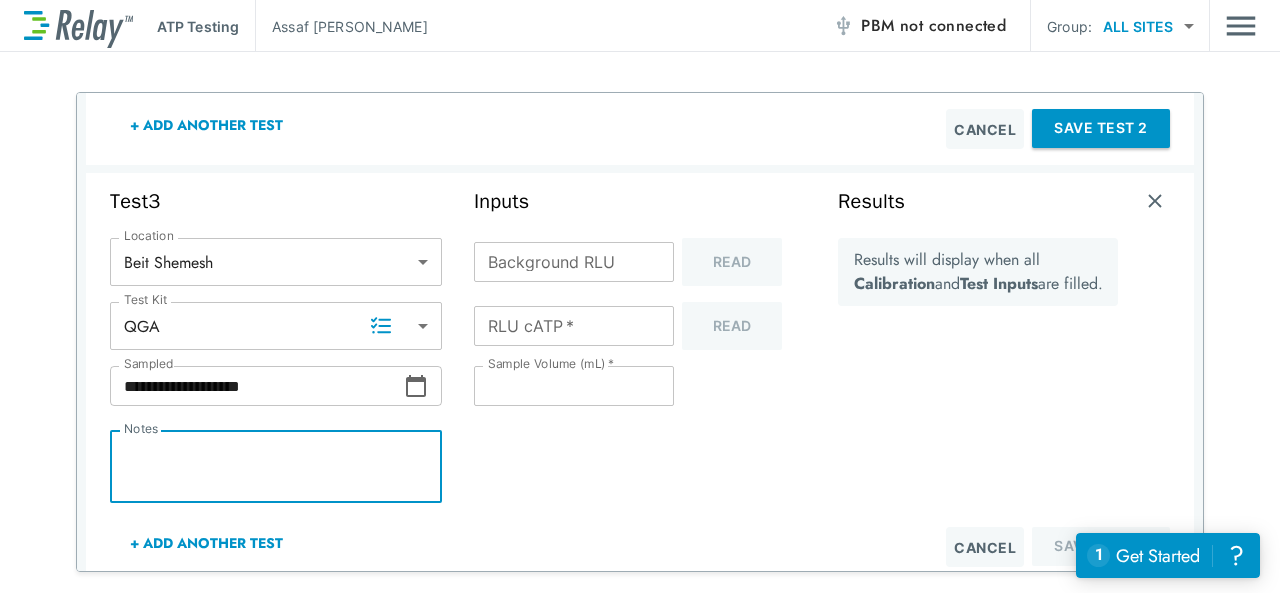 paste on "**********" 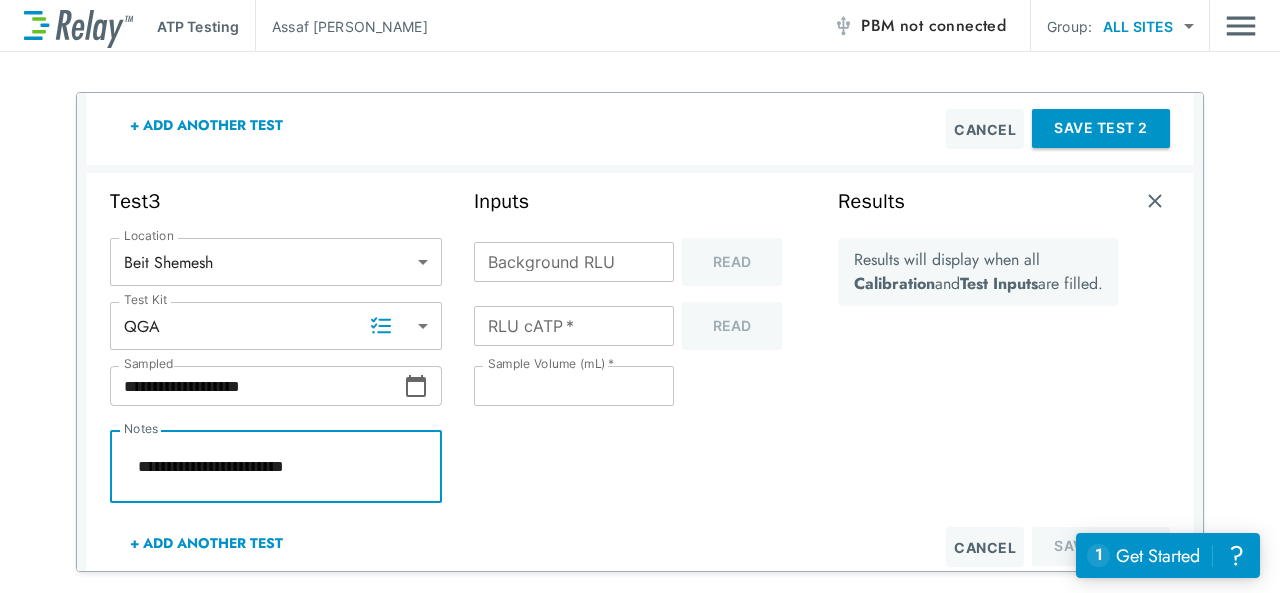 scroll, scrollTop: 15, scrollLeft: 0, axis: vertical 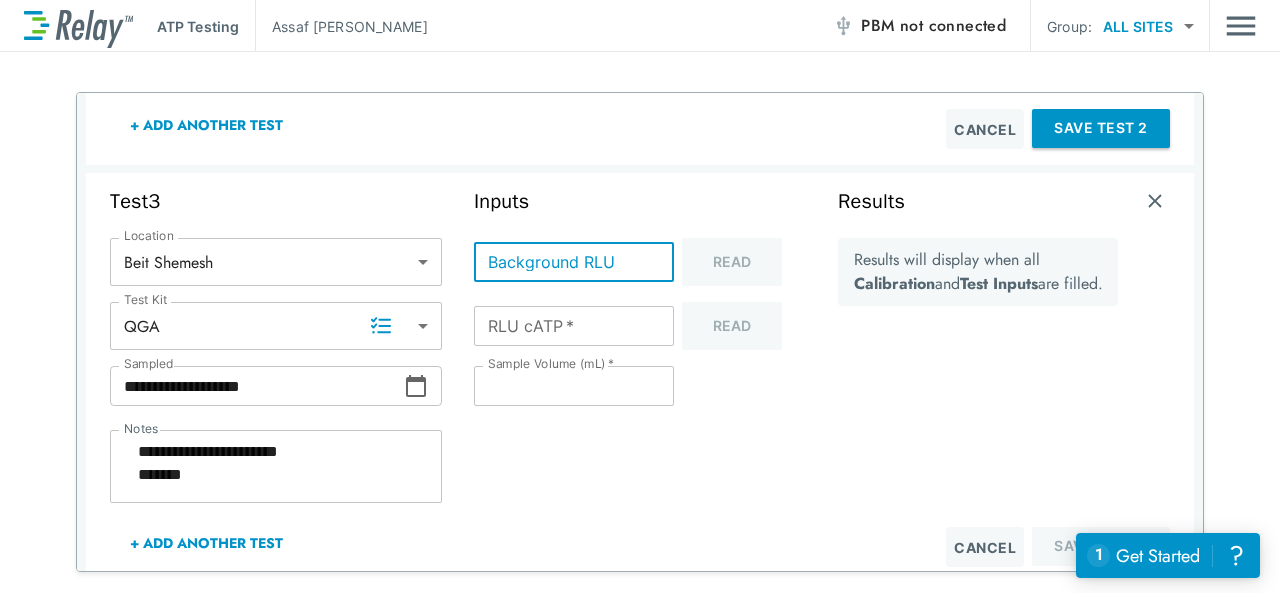 click on "Background RLU" at bounding box center [574, 262] 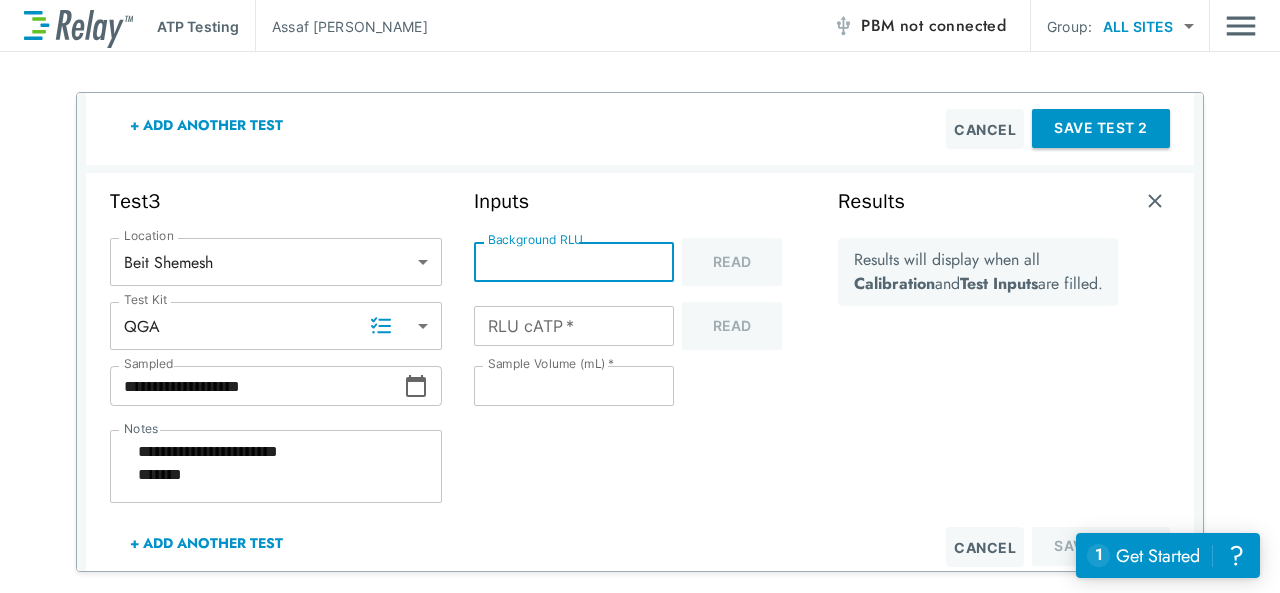 click on "**" at bounding box center [574, 386] 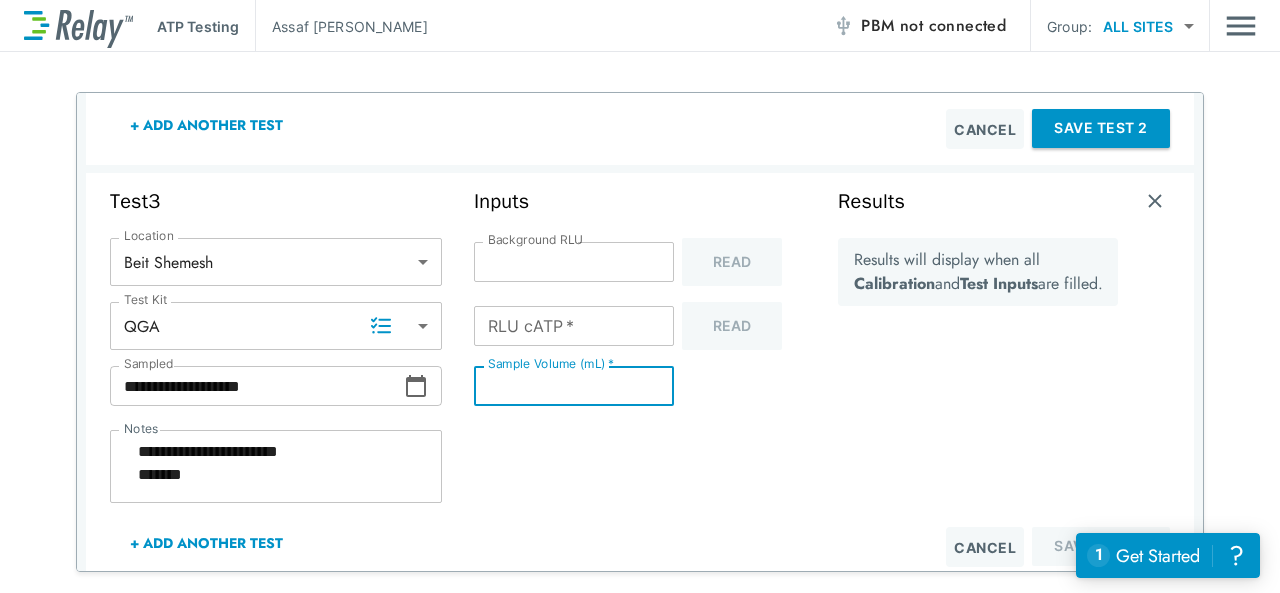 click on "**" at bounding box center [574, 386] 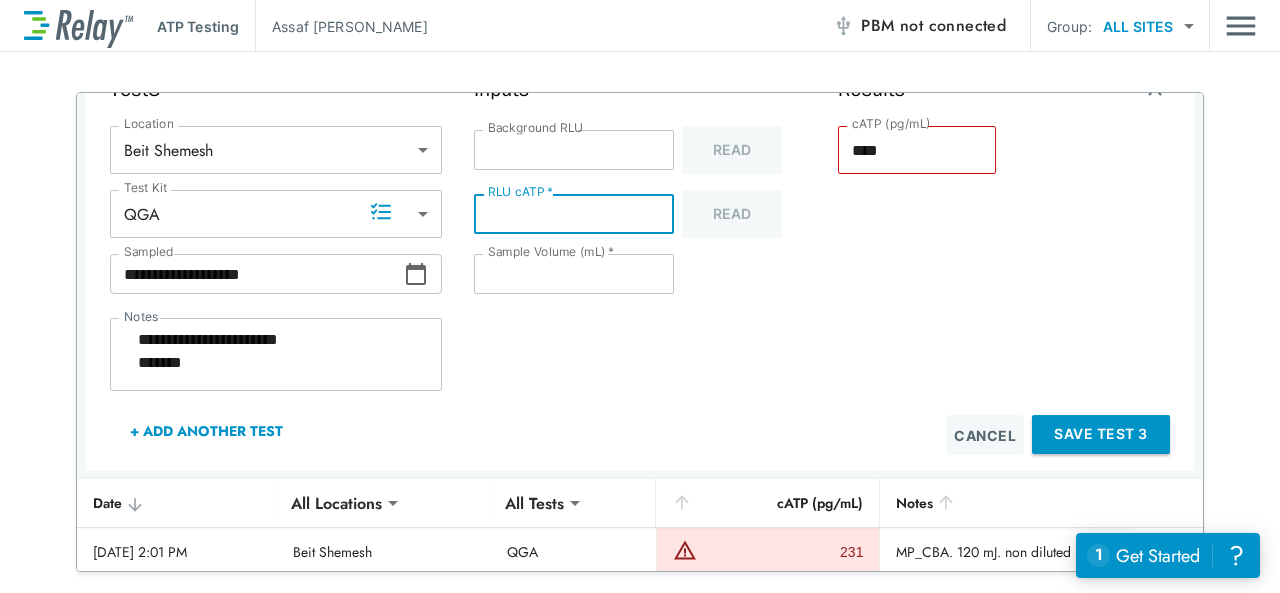 scroll, scrollTop: 1080, scrollLeft: 0, axis: vertical 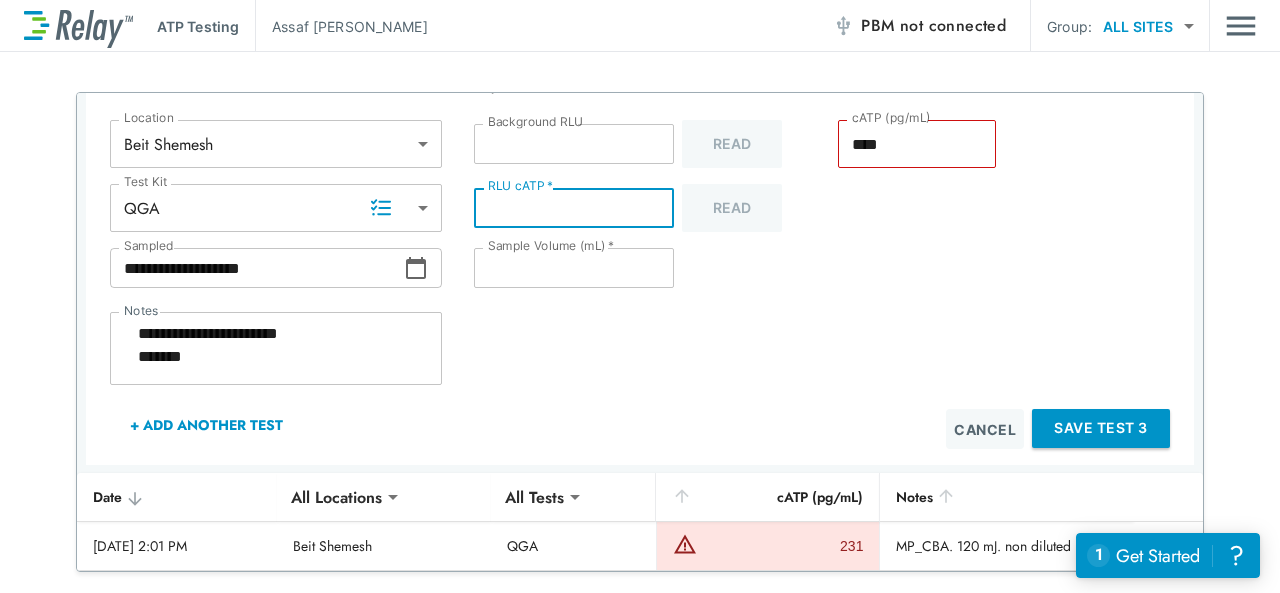 click on "+ Add Another Test" at bounding box center (206, 425) 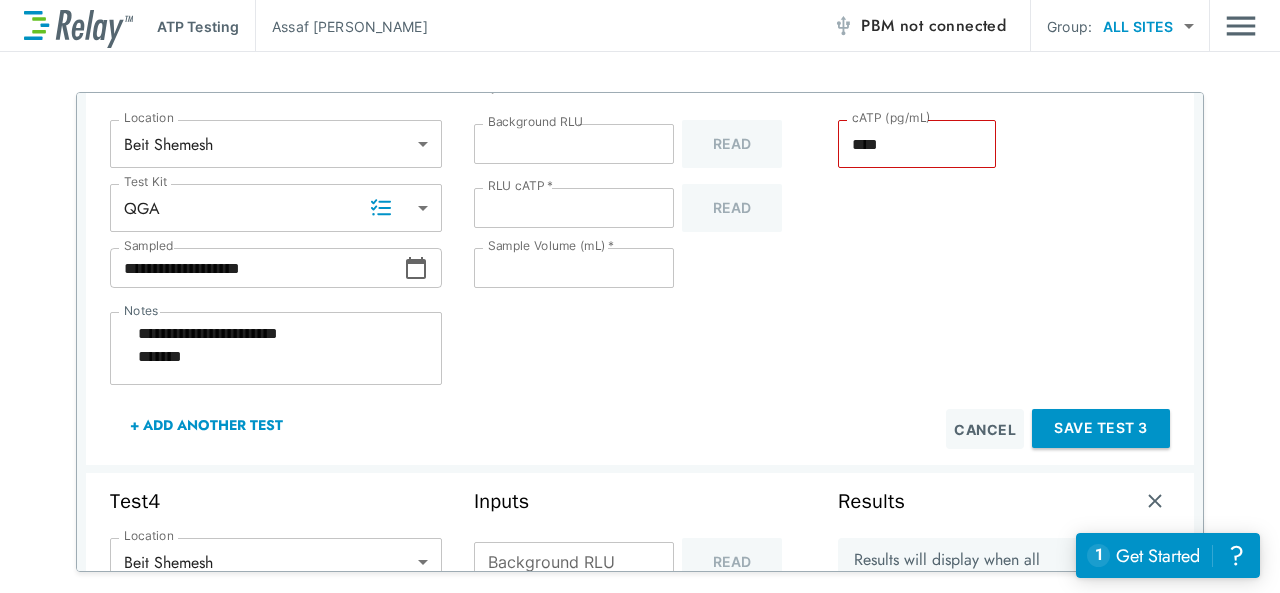 scroll, scrollTop: 23, scrollLeft: 0, axis: vertical 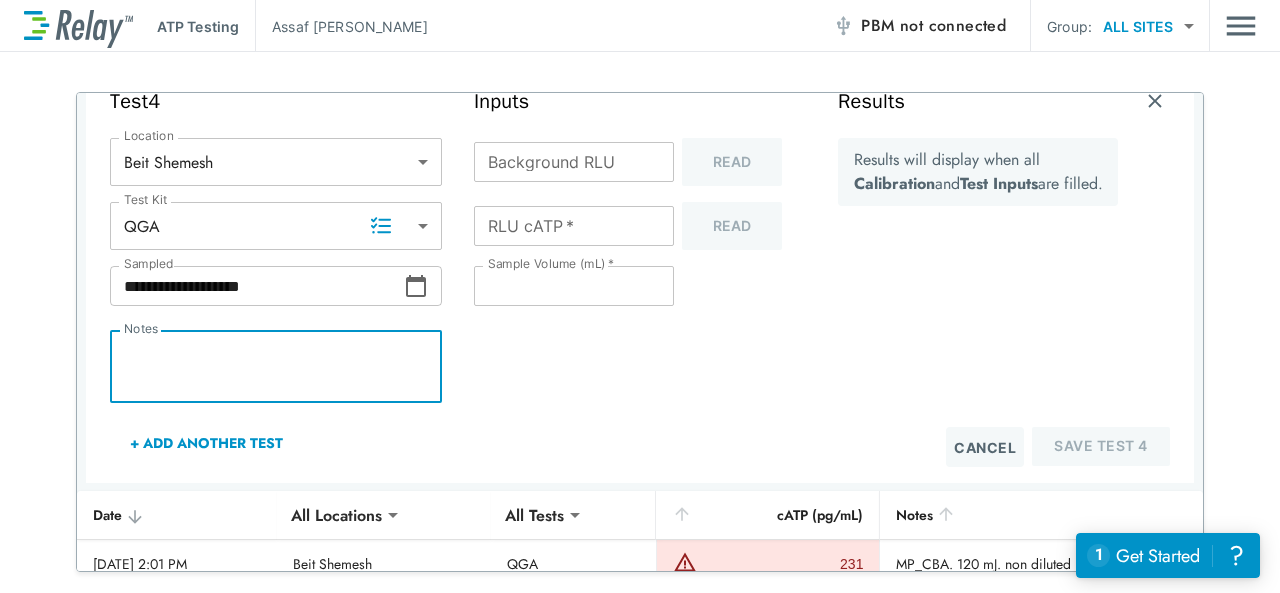 click on "Notes" at bounding box center (276, 367) 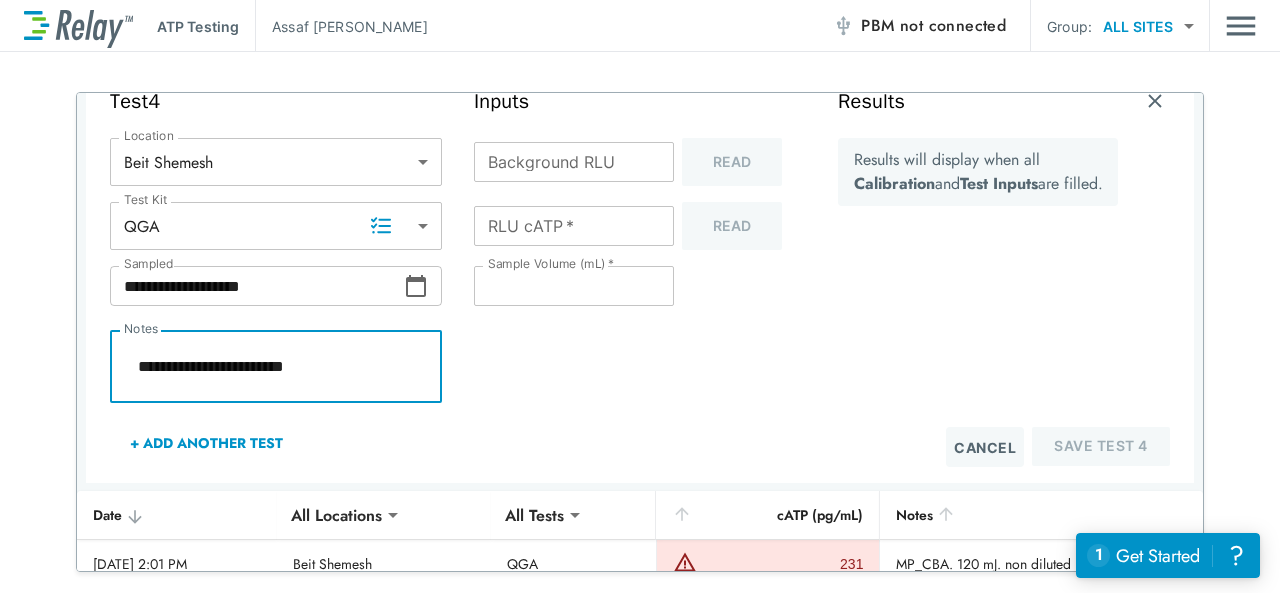 scroll, scrollTop: 15, scrollLeft: 0, axis: vertical 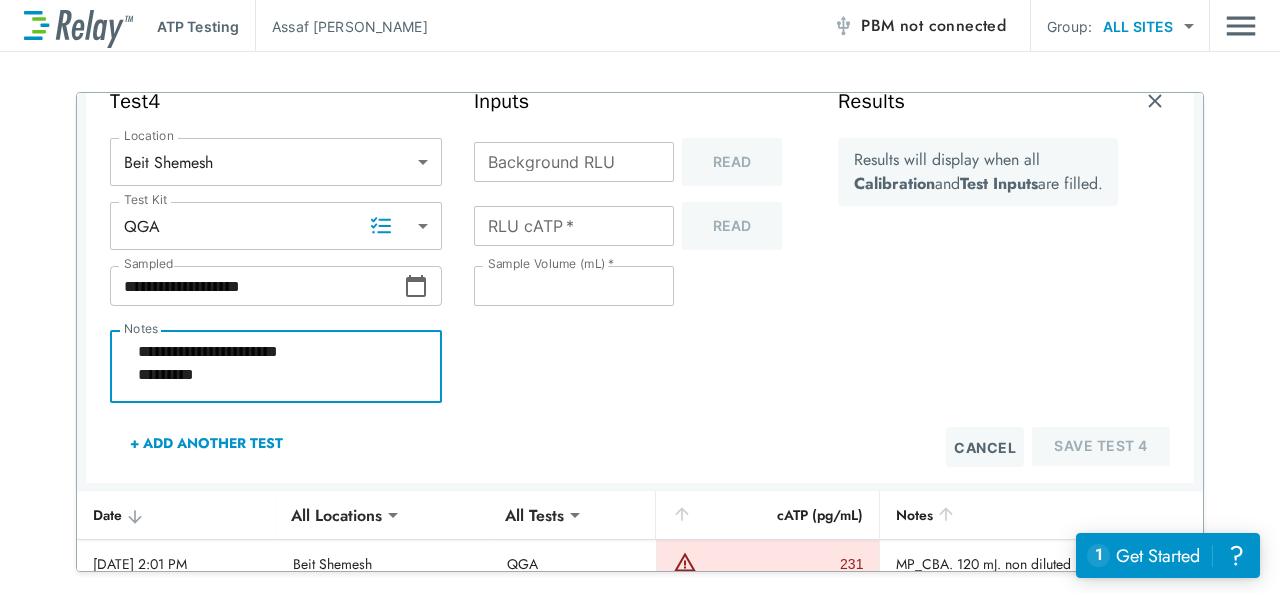 click on "Background RLU" at bounding box center [574, 162] 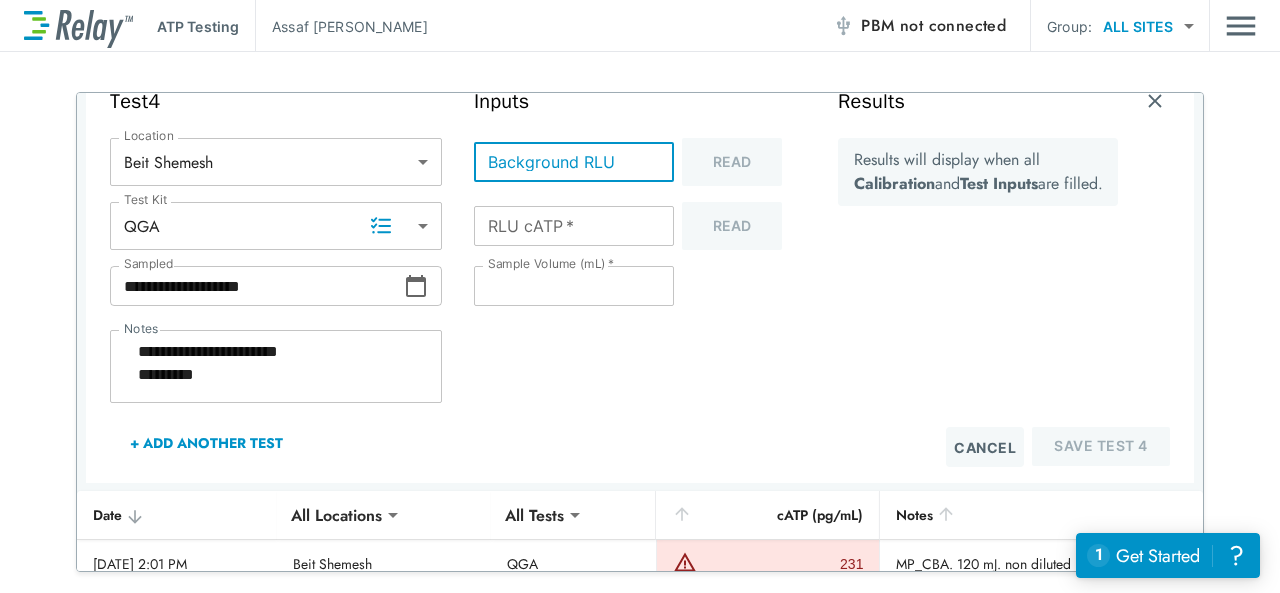 click on "Background RLU" at bounding box center (574, 162) 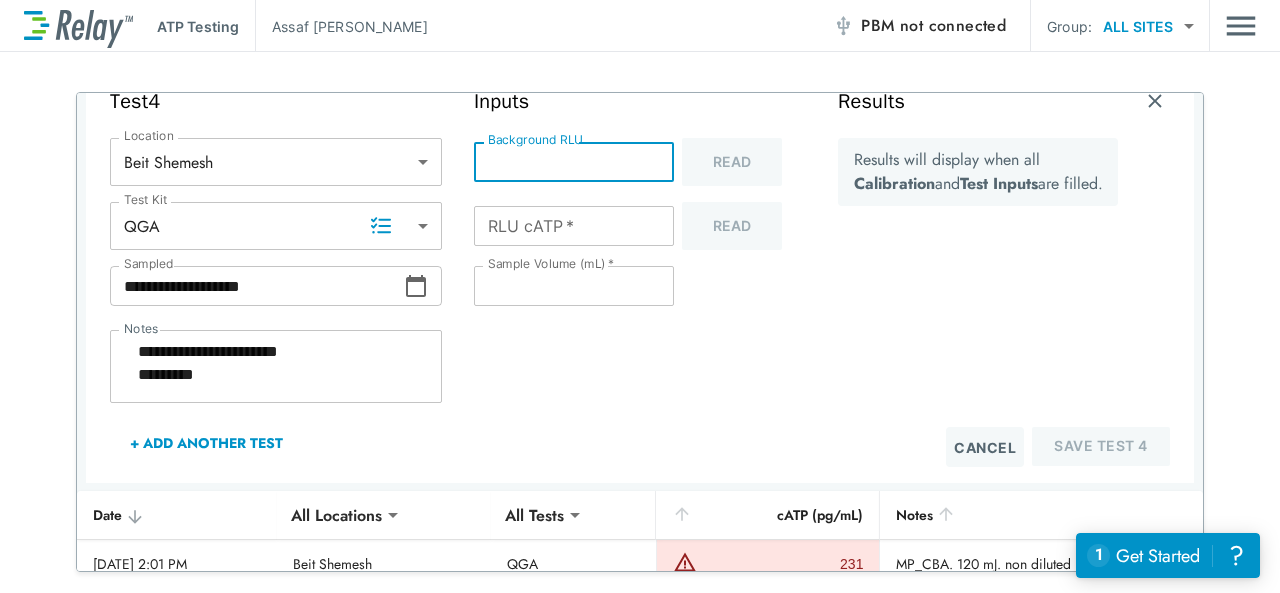 click on "**" at bounding box center (574, 286) 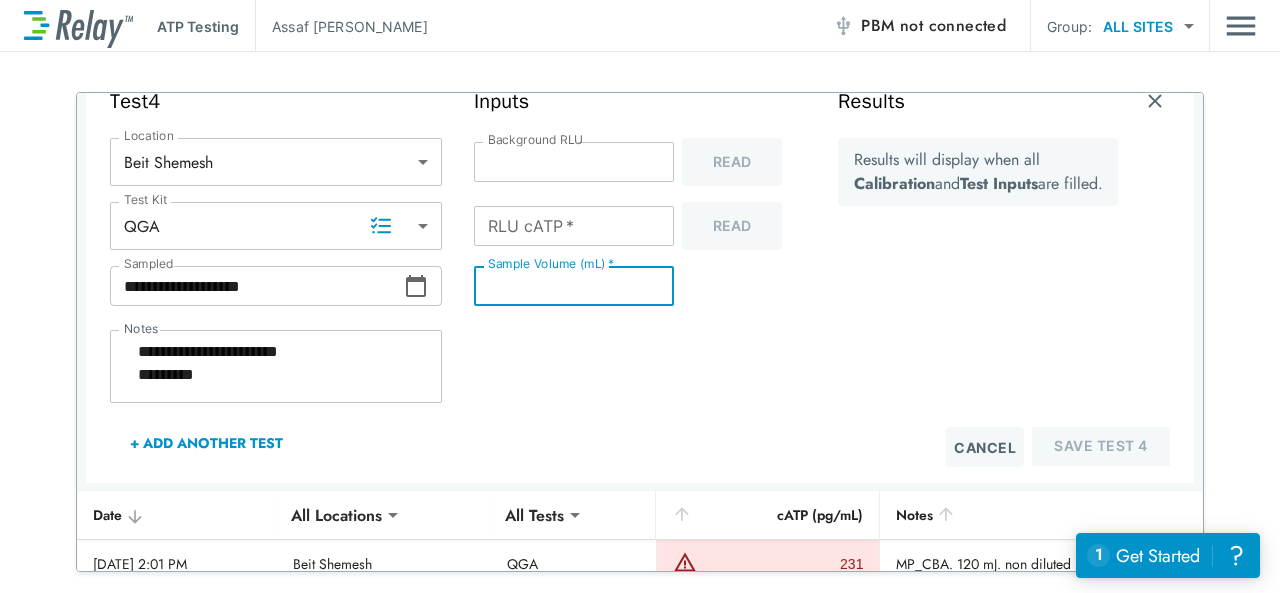 click on "**" at bounding box center [574, 286] 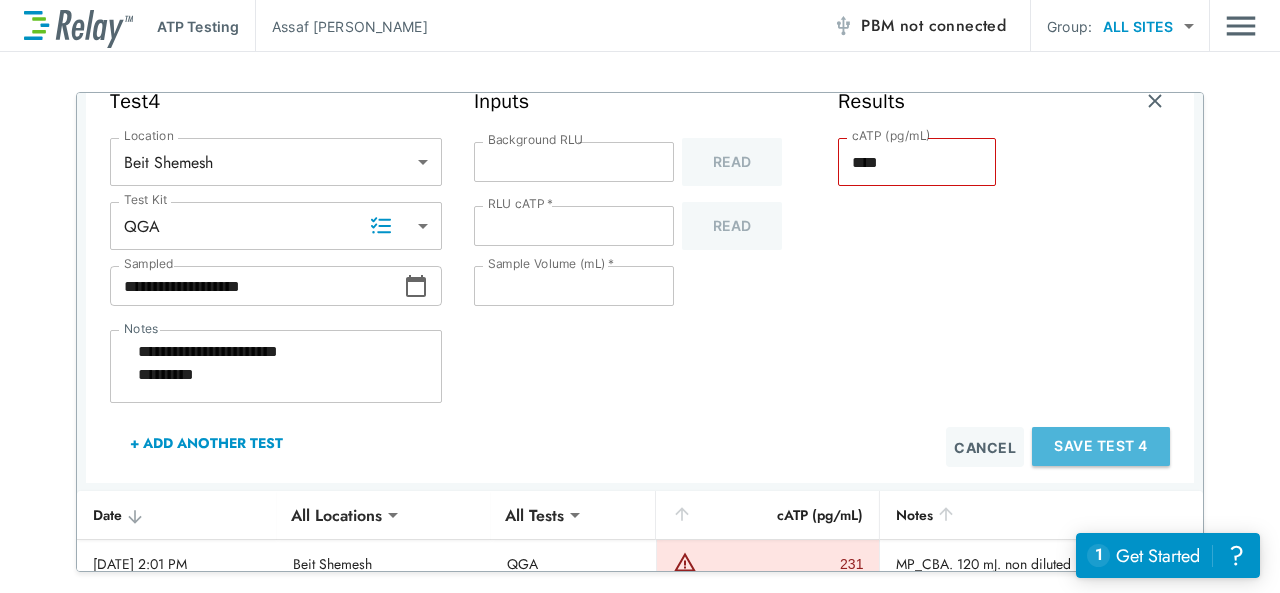 click on "Save Test 4" at bounding box center (1101, 446) 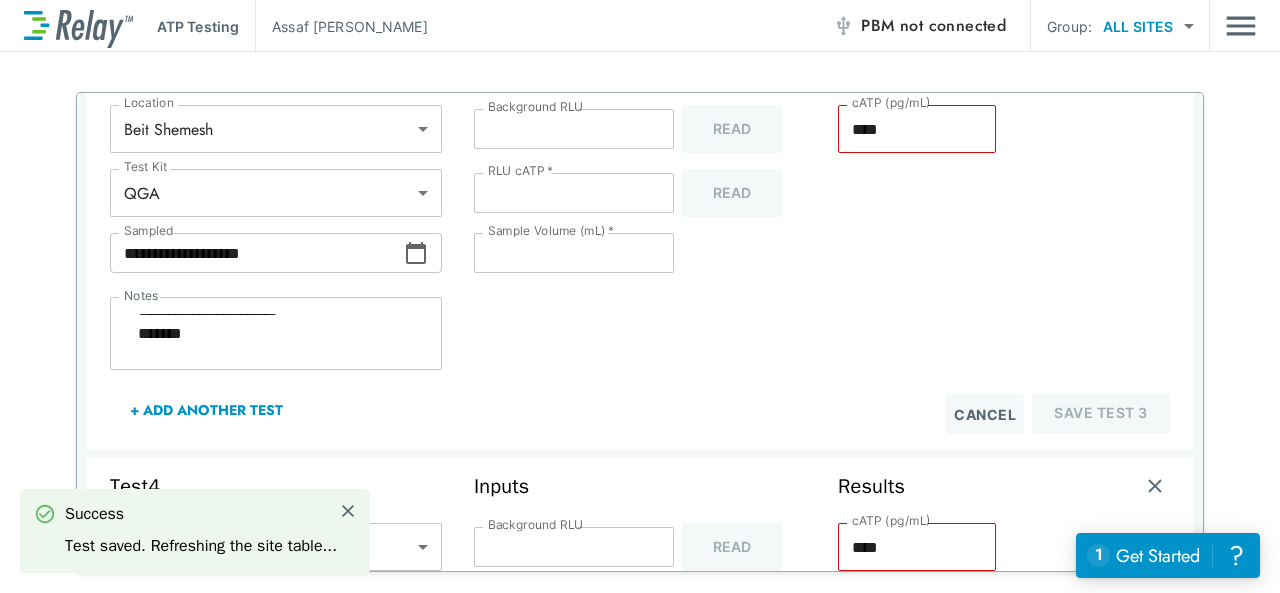 scroll, scrollTop: 1064, scrollLeft: 0, axis: vertical 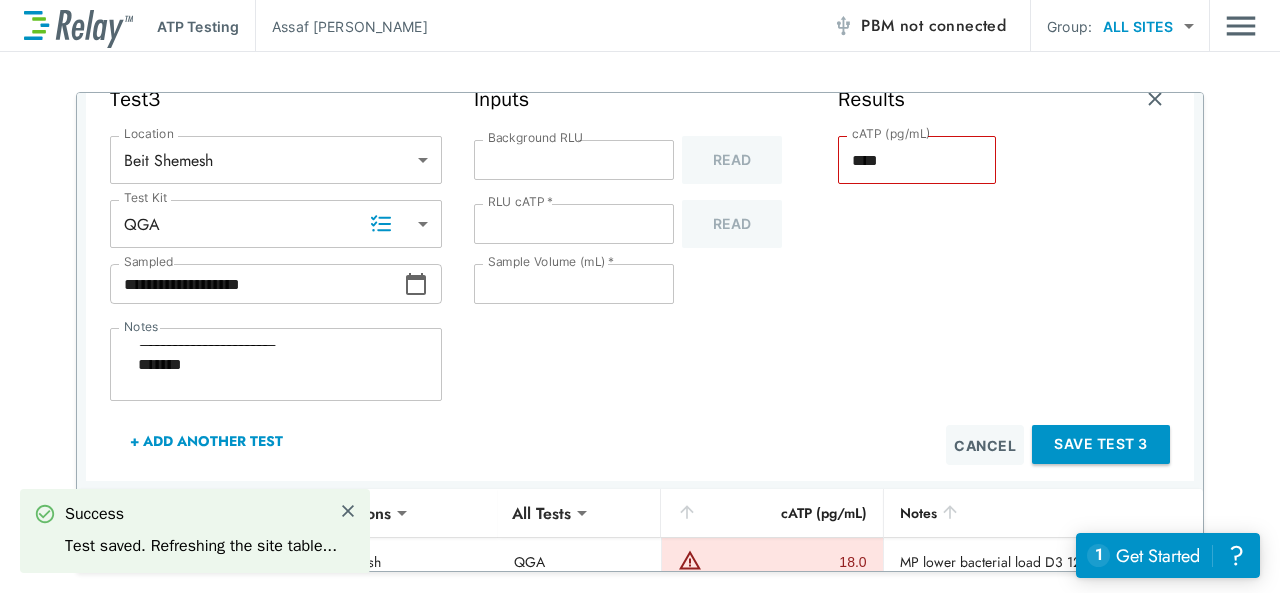 click on "Save Test 3" at bounding box center (1101, 444) 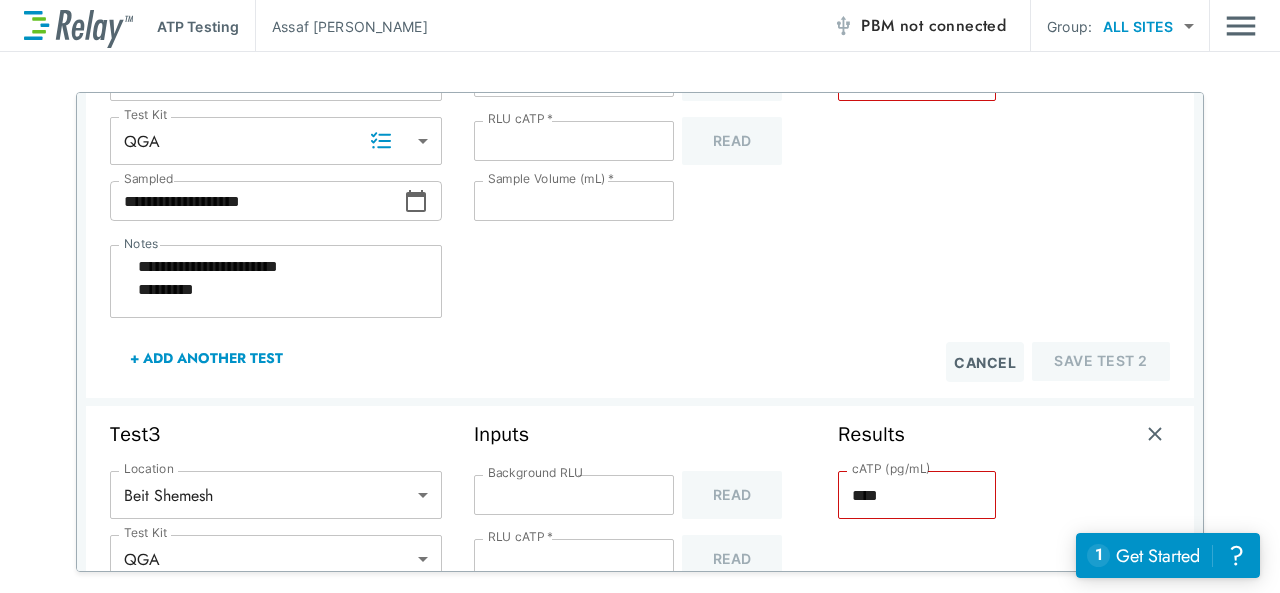 scroll, scrollTop: 662, scrollLeft: 0, axis: vertical 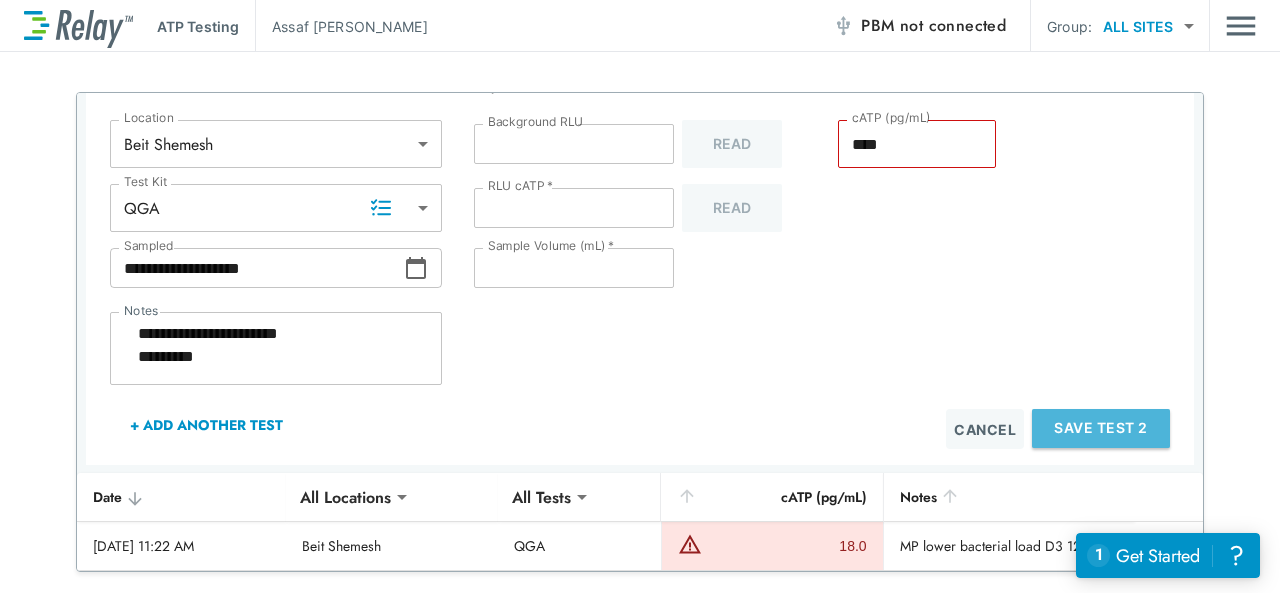 click on "Save Test 2" at bounding box center [1101, 428] 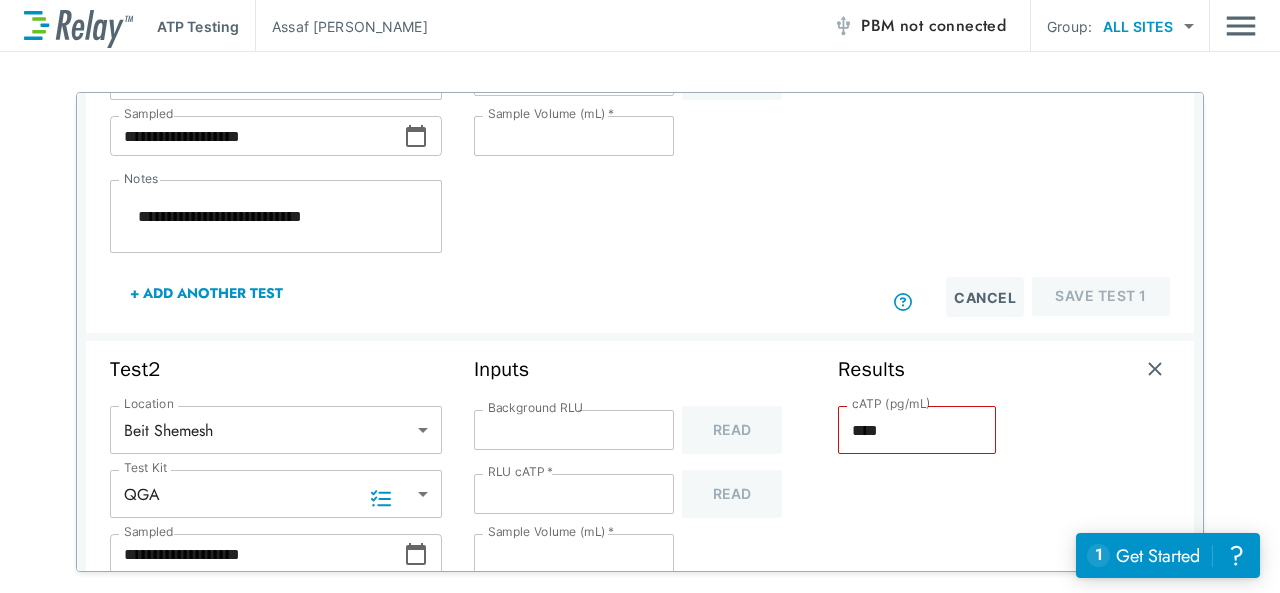 scroll, scrollTop: 244, scrollLeft: 0, axis: vertical 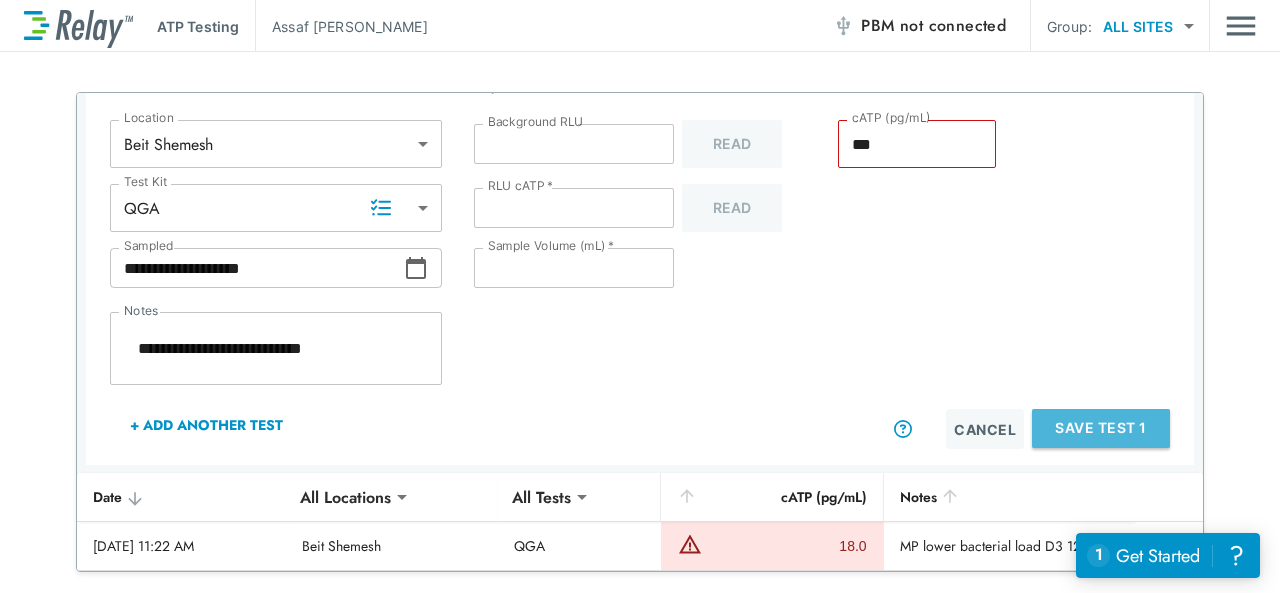 click on "Save Test 1" at bounding box center [1101, 428] 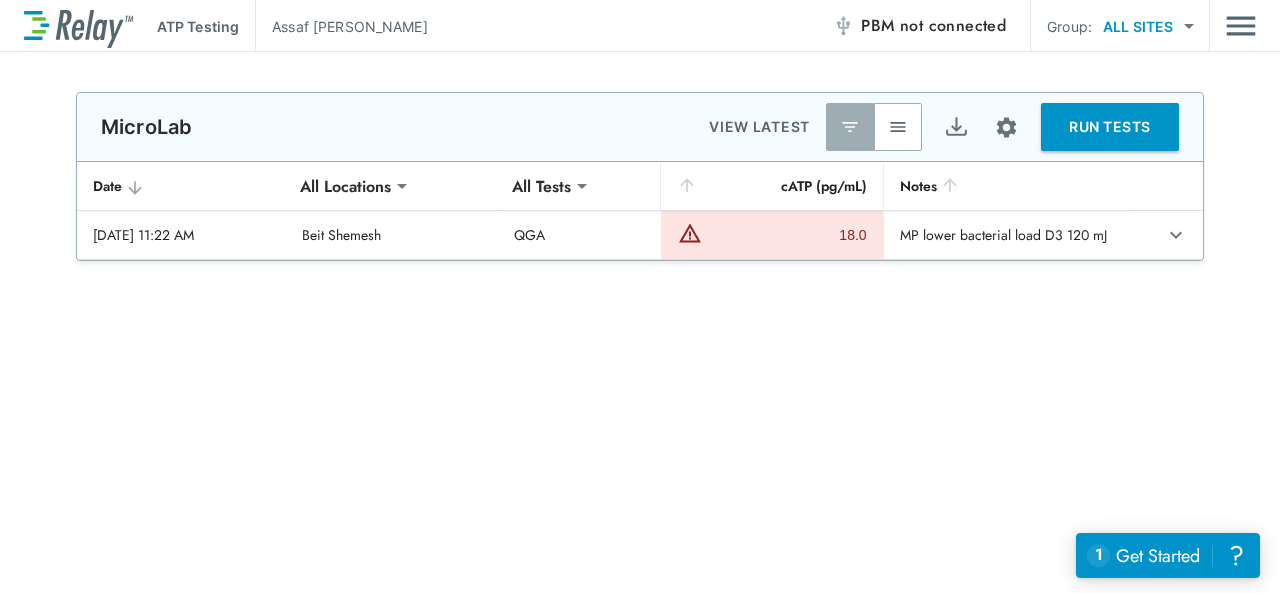 scroll, scrollTop: 0, scrollLeft: 0, axis: both 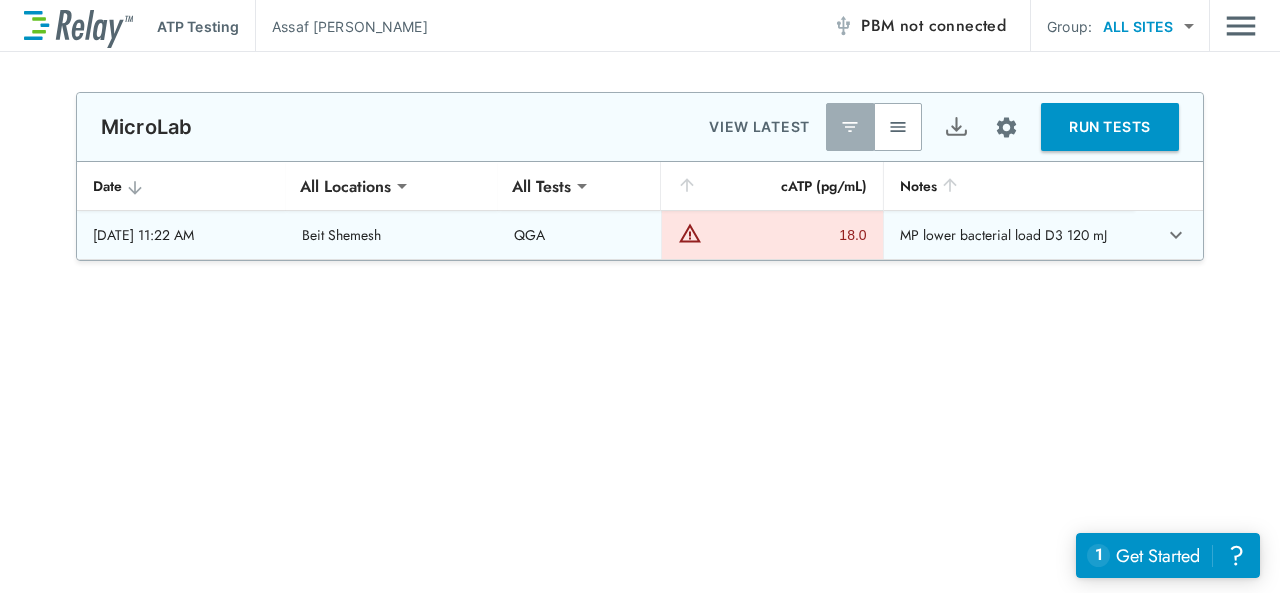 click at bounding box center (690, 233) 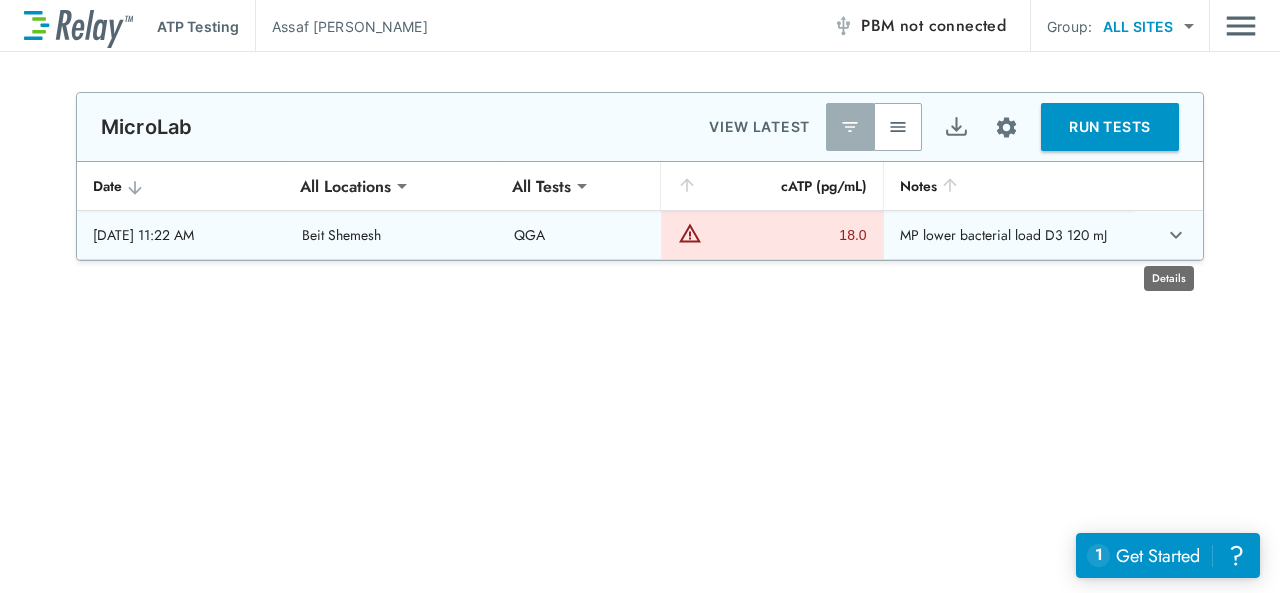 click 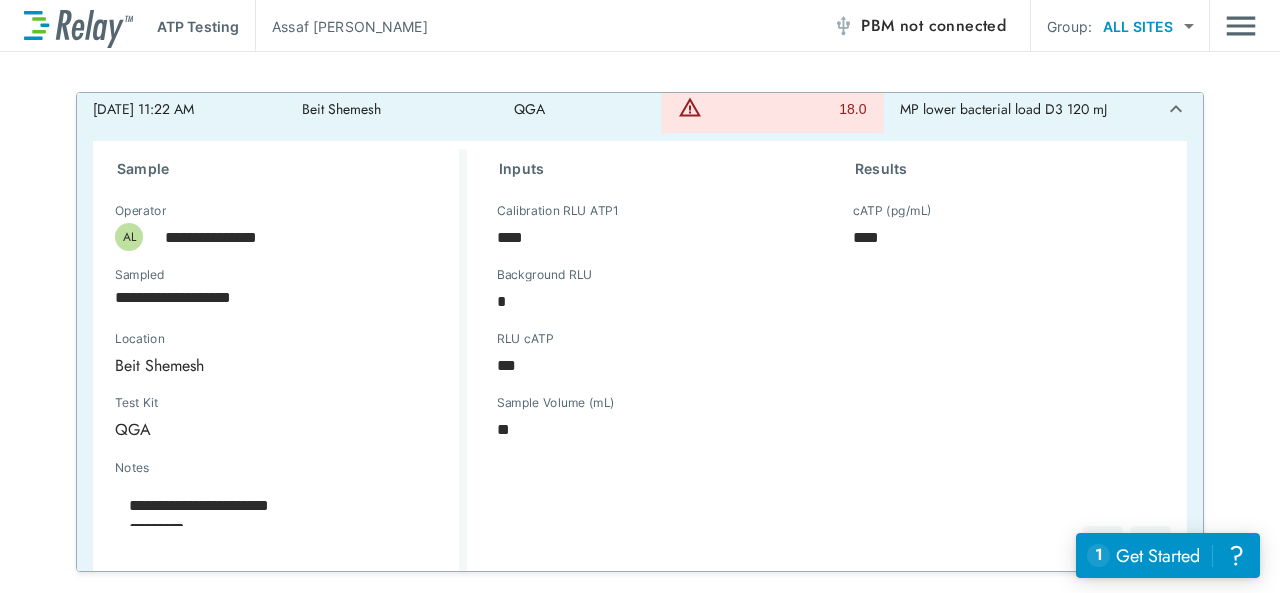 scroll, scrollTop: 154, scrollLeft: 0, axis: vertical 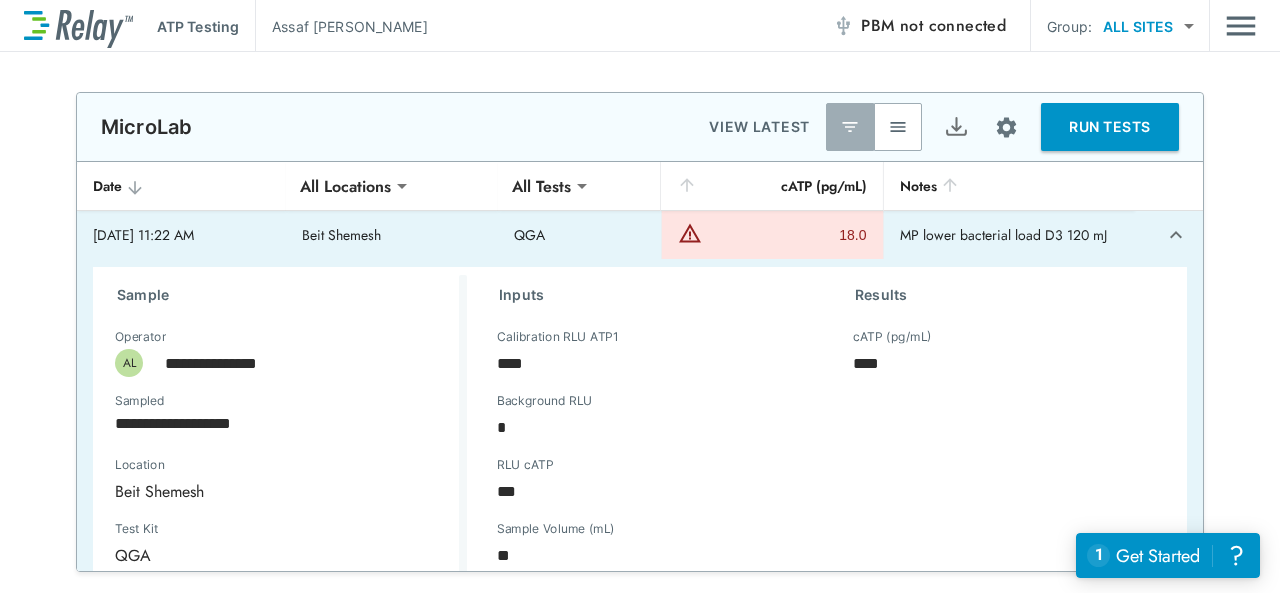 click at bounding box center (898, 127) 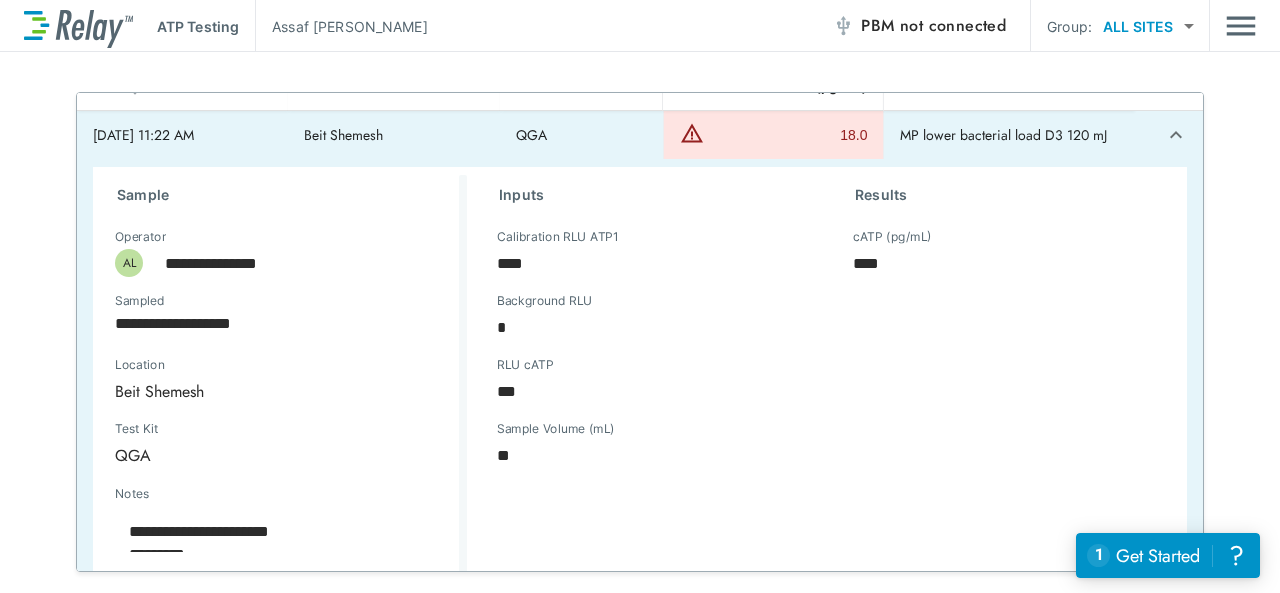 scroll, scrollTop: 0, scrollLeft: 0, axis: both 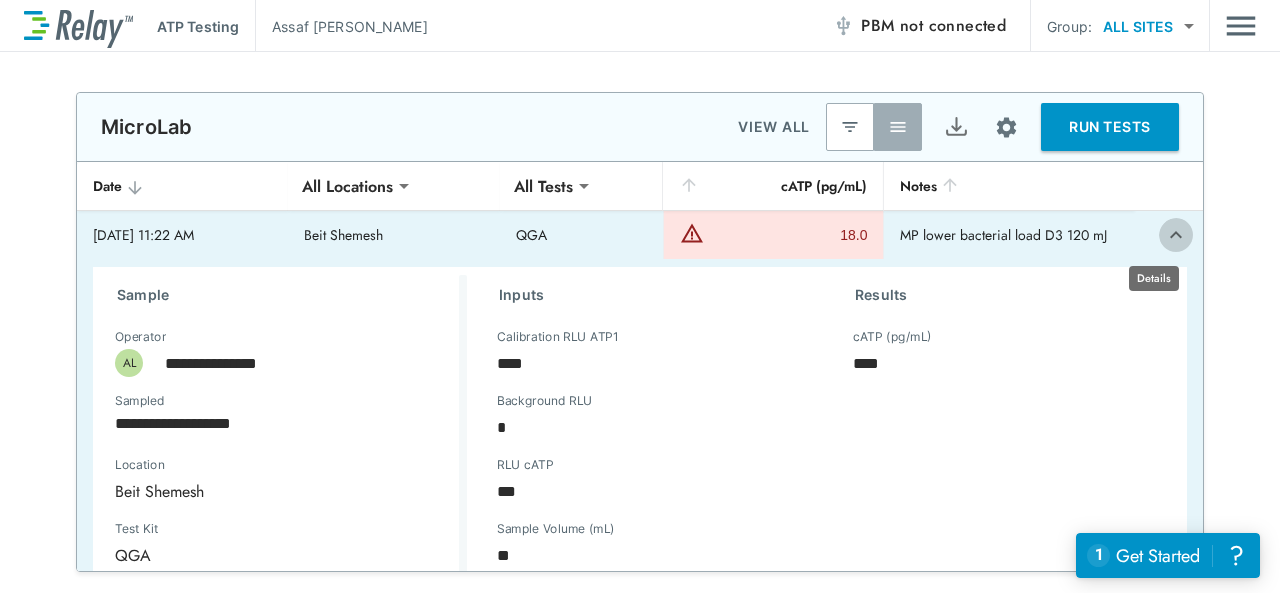 click 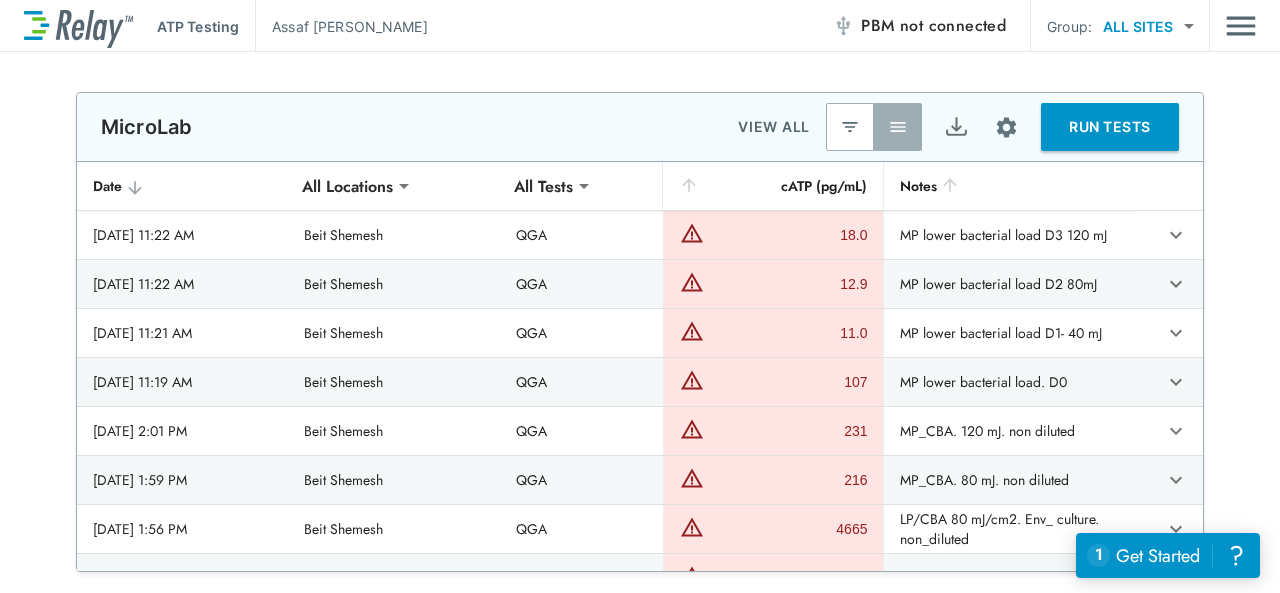 scroll, scrollTop: 100, scrollLeft: 0, axis: vertical 